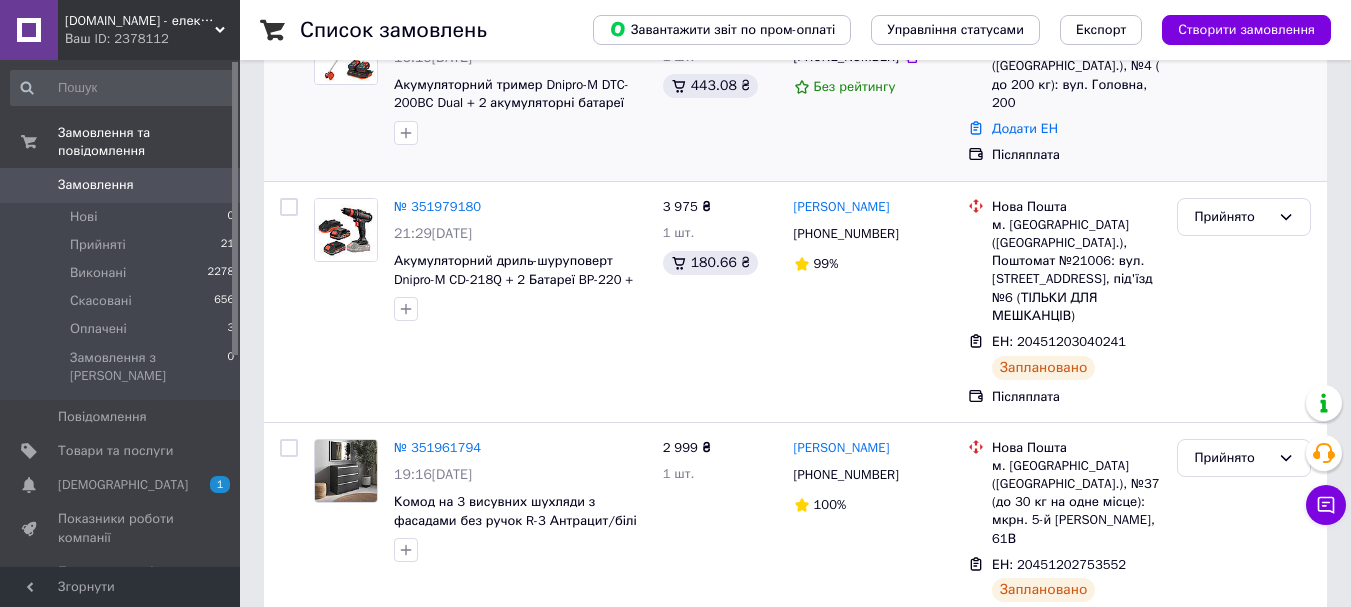 scroll, scrollTop: 400, scrollLeft: 0, axis: vertical 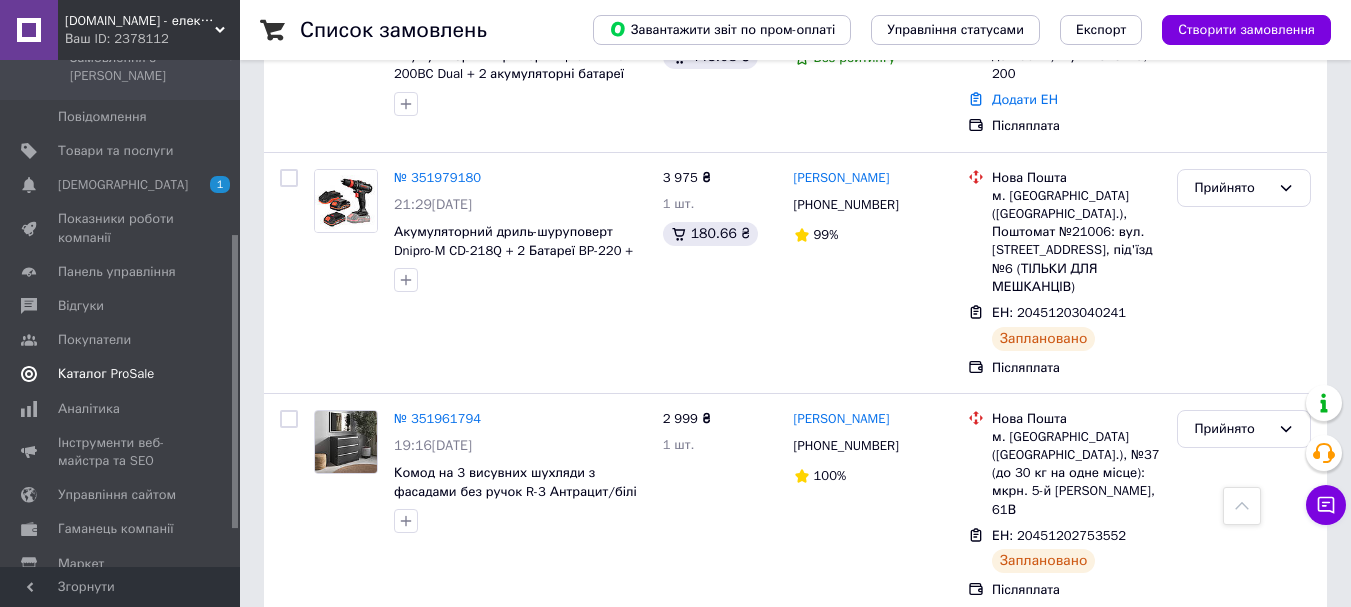 click on "Каталог ProSale" at bounding box center [106, 374] 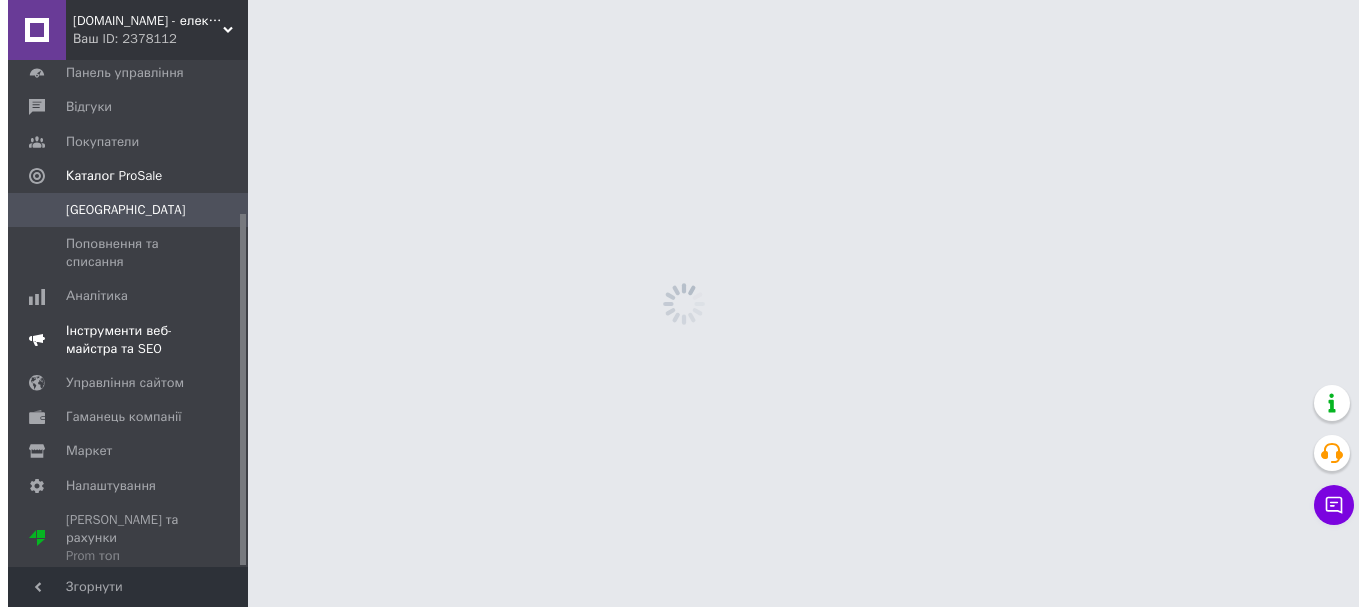 scroll, scrollTop: 0, scrollLeft: 0, axis: both 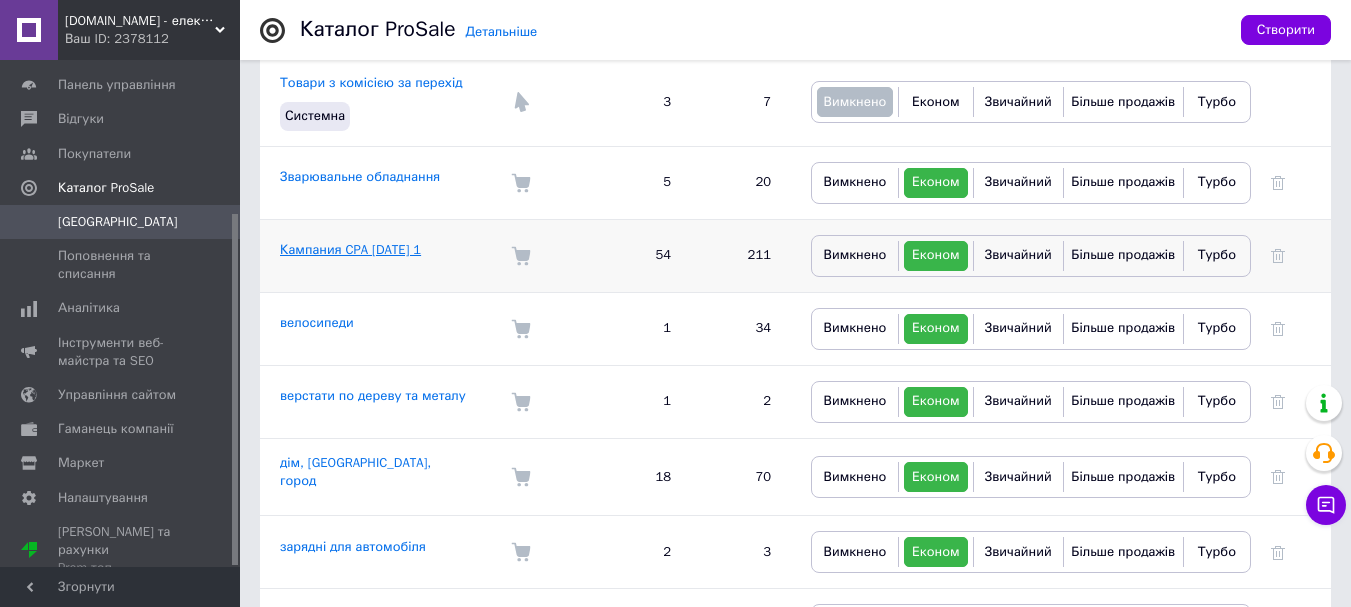click on "Кампания CPA [DATE] 1" at bounding box center [350, 249] 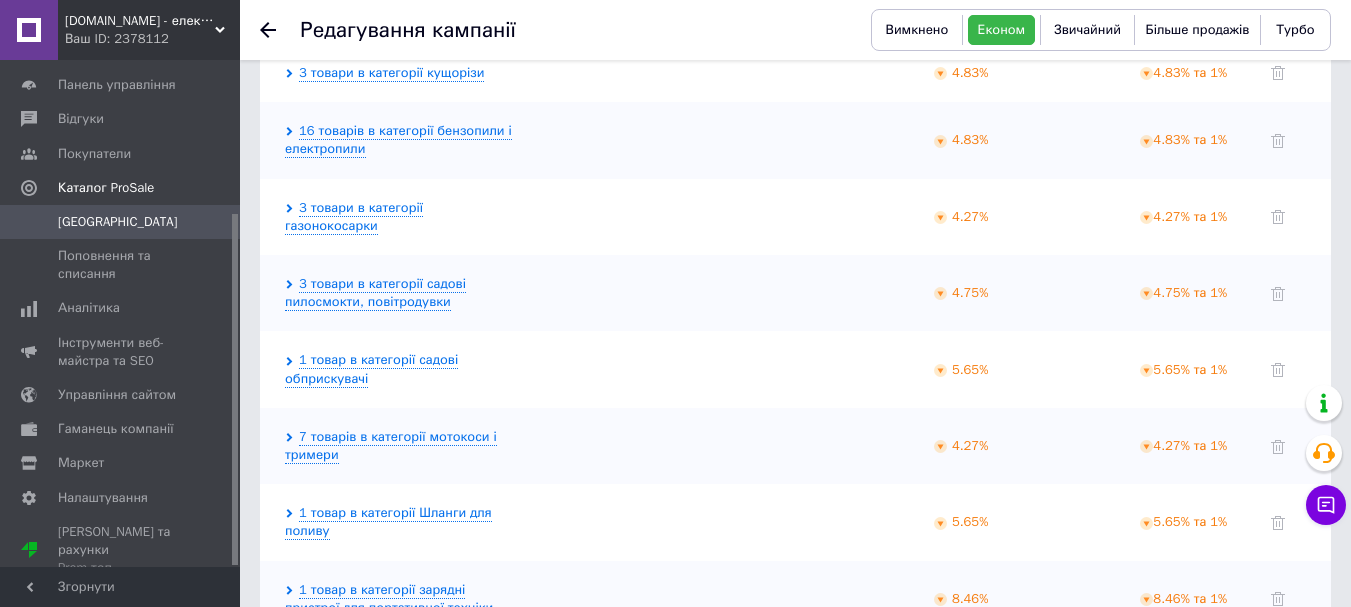 scroll, scrollTop: 3270, scrollLeft: 0, axis: vertical 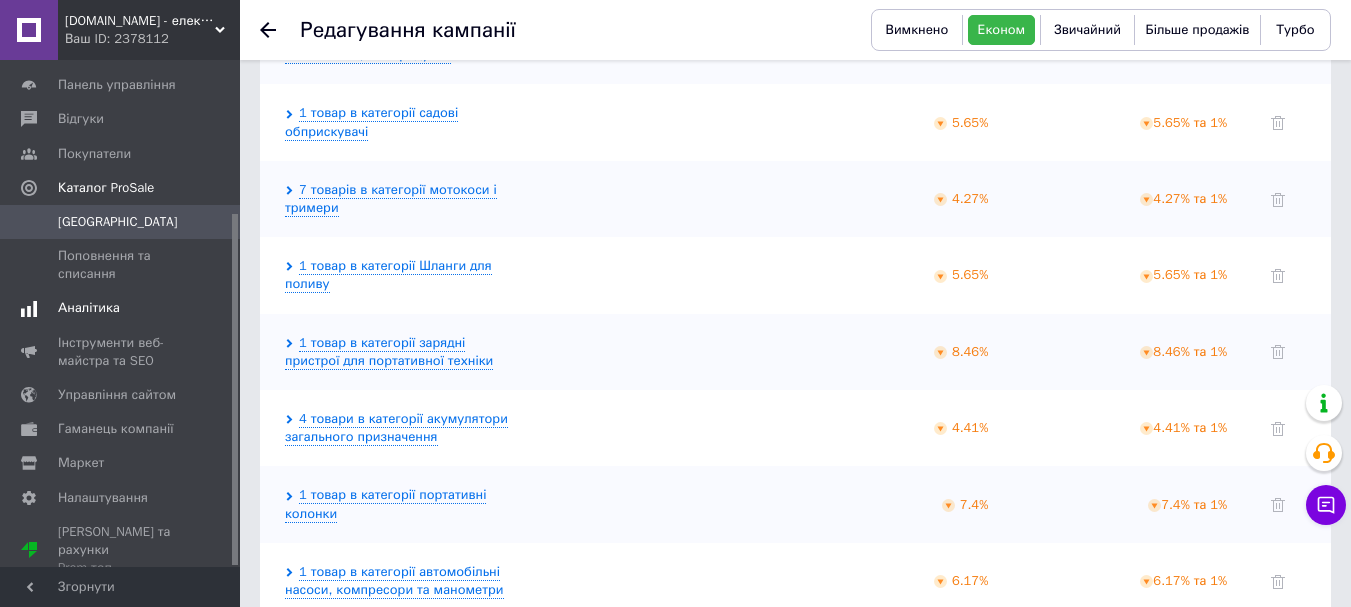 click on "Аналітика" at bounding box center (123, 308) 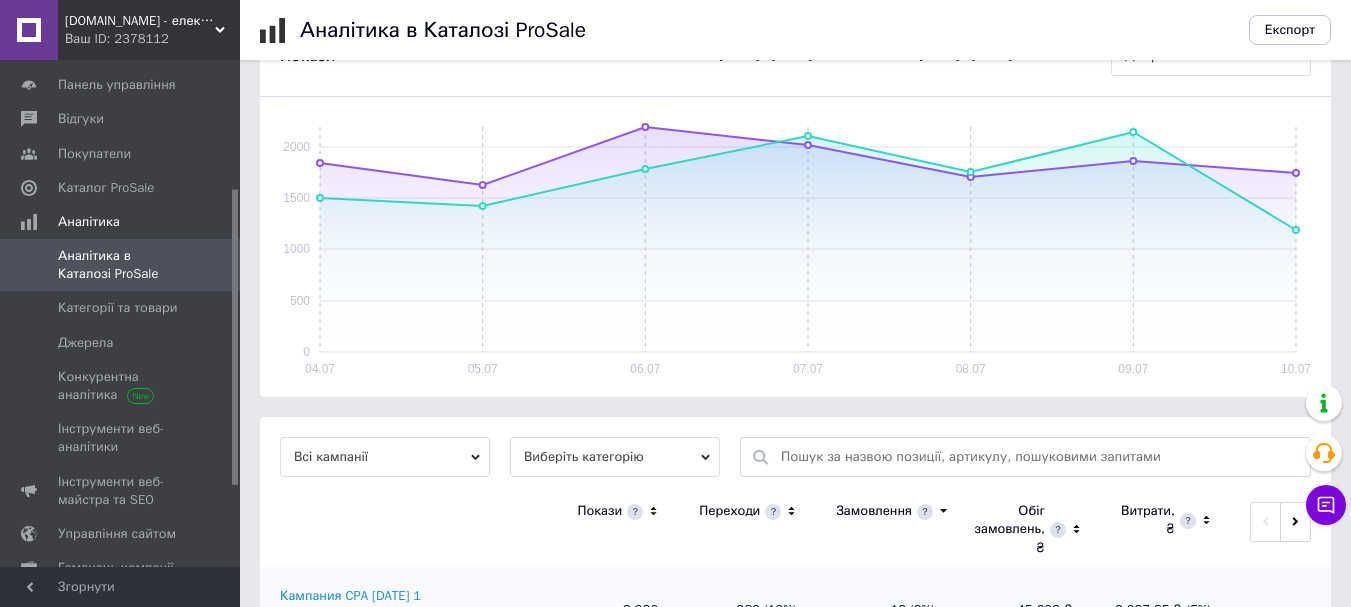 scroll, scrollTop: 500, scrollLeft: 0, axis: vertical 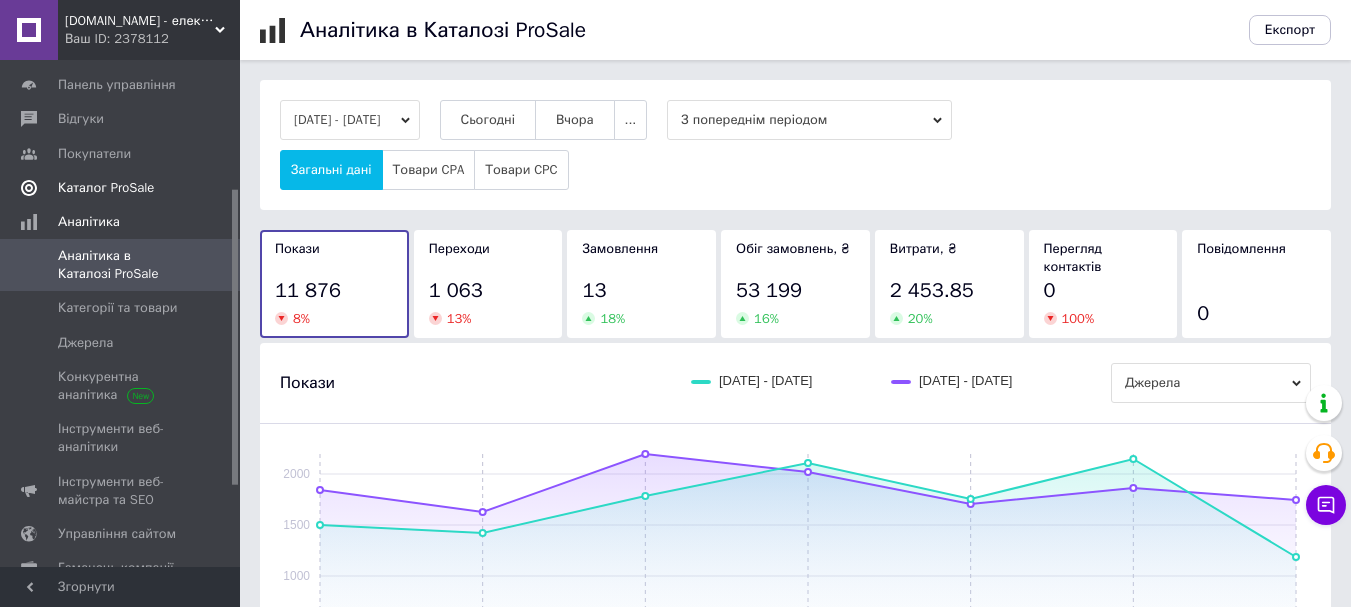 click on "Каталог ProSale" at bounding box center [106, 188] 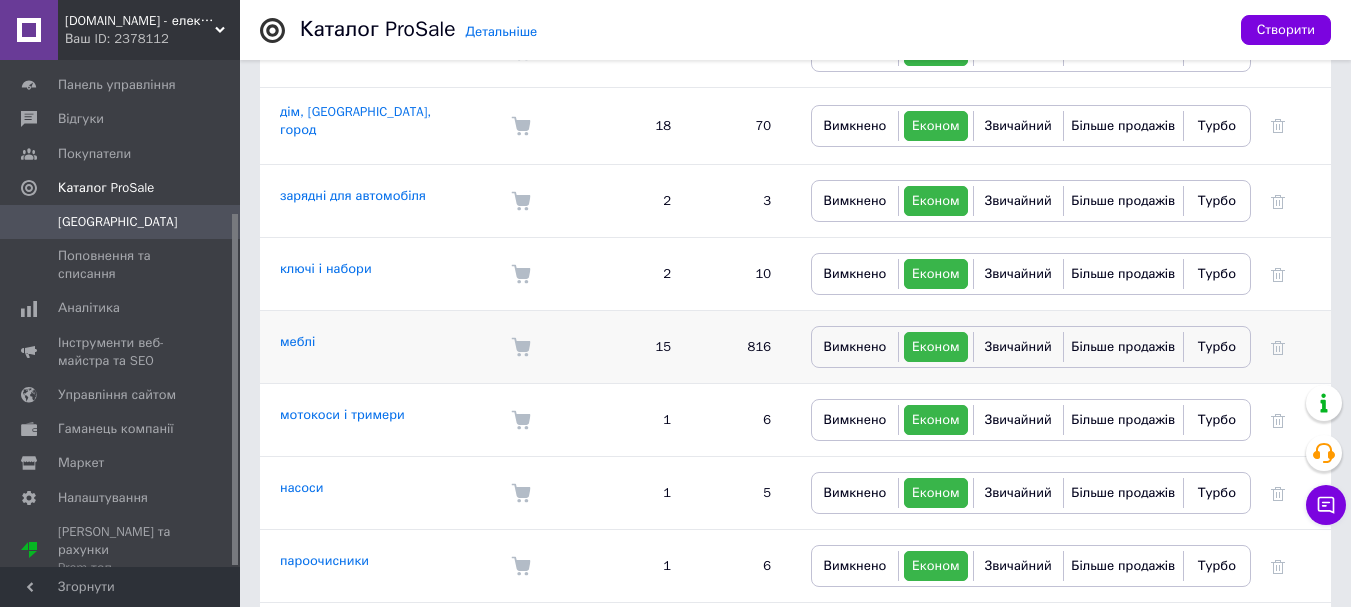 scroll, scrollTop: 500, scrollLeft: 0, axis: vertical 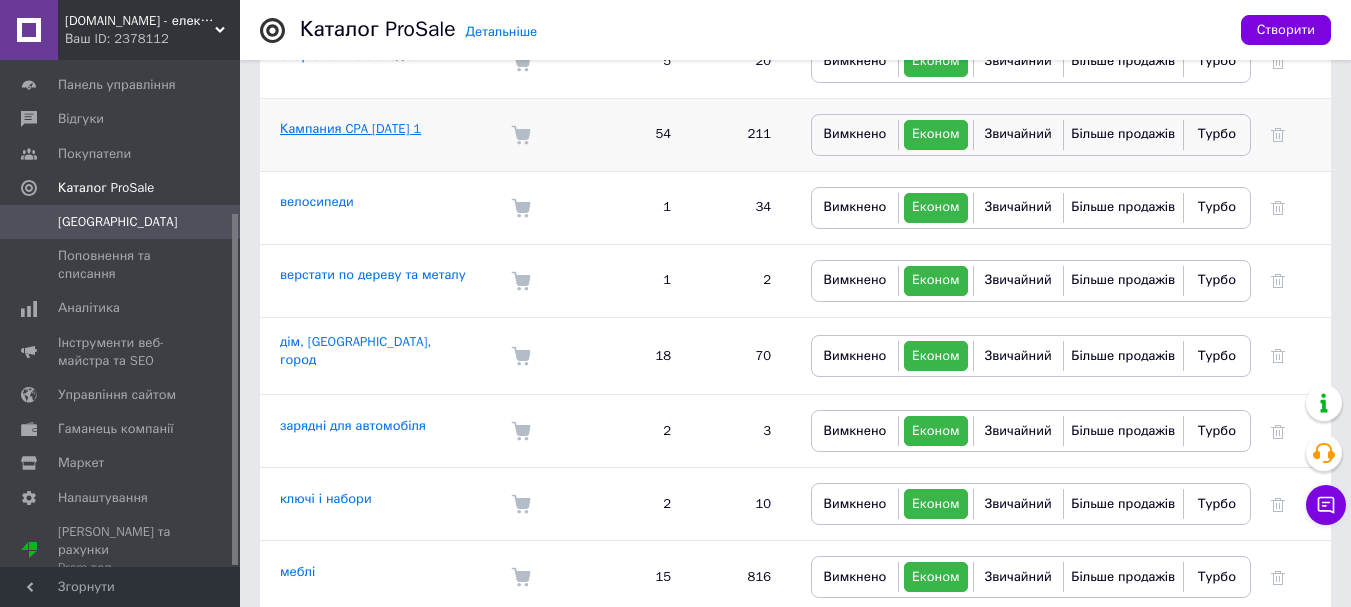 click on "Кампания CPA [DATE] 1" at bounding box center (350, 128) 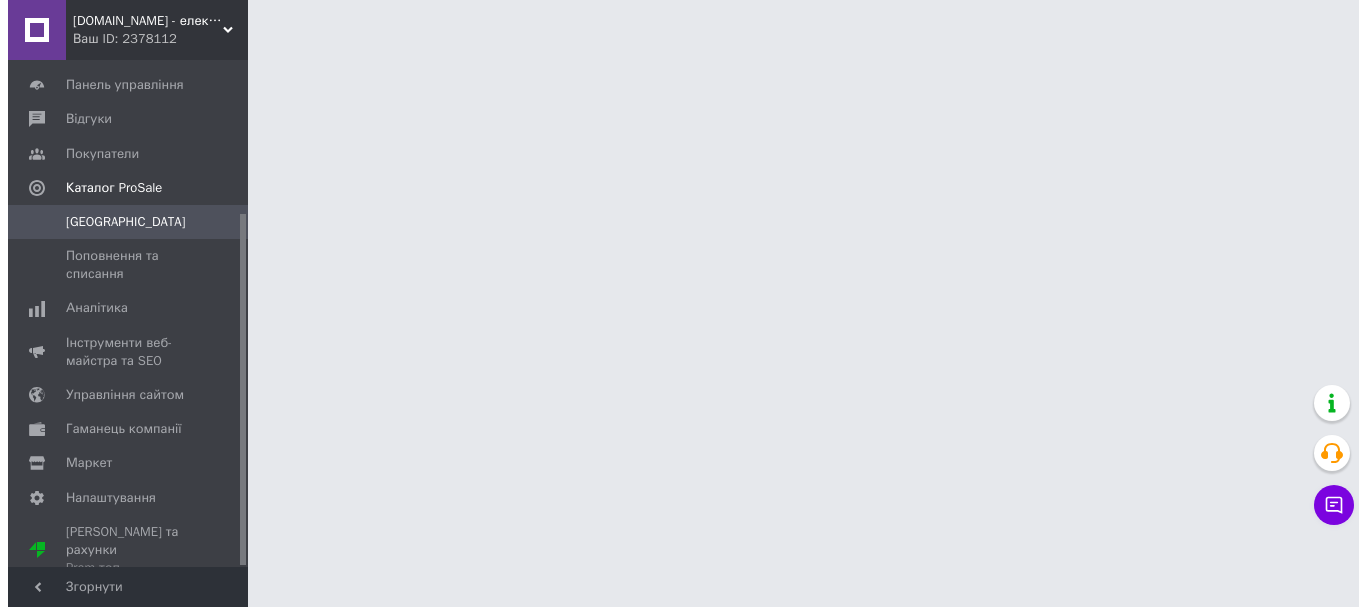 scroll, scrollTop: 0, scrollLeft: 0, axis: both 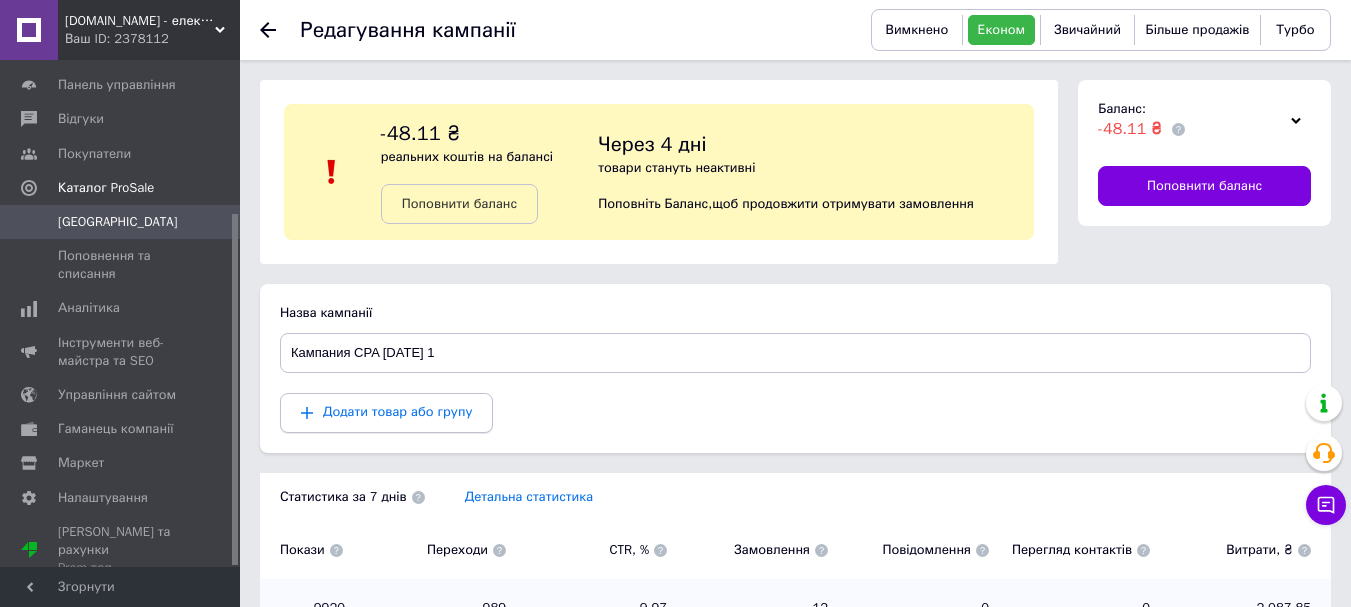 click on "Додати товар або групу" at bounding box center (397, 411) 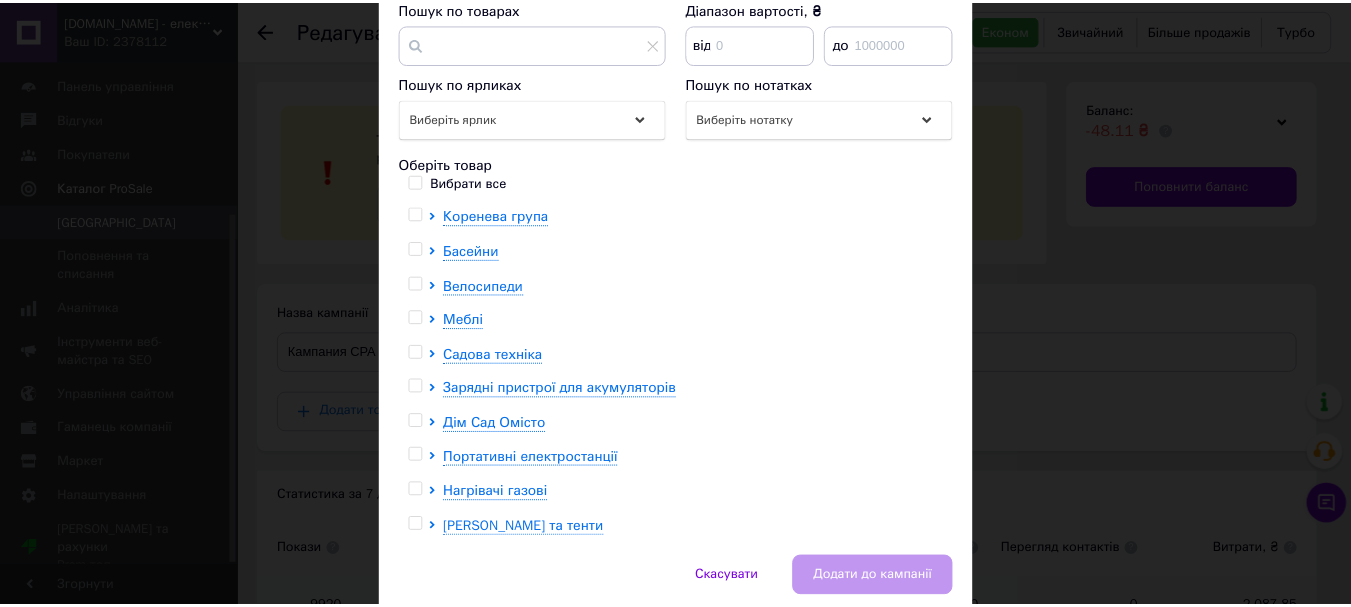 scroll, scrollTop: 381, scrollLeft: 0, axis: vertical 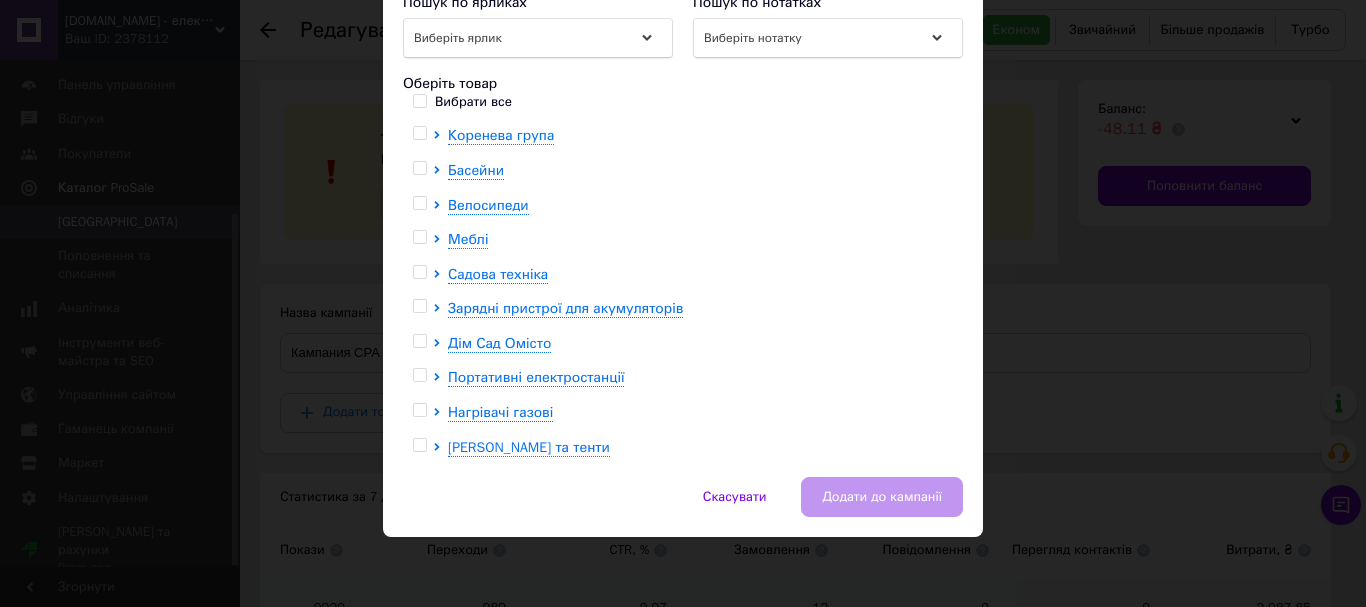 click on "× Додати товар або групу Можна додати товар або групу товарів до кампанії. Критерії для моделі оплати за замовлення:
товар споживчої категорії, статус «В наявності» або «Під замовлення», наявність фото і ціни,
можливість замовити через кошик. Увага!  Якщо в налаштуваннях інтернет-магазину відключений кошик, кампанія
автоматично зупиниться і товари не будуть відображатимуться у каталозі  Prom .
Перевірити доступність кошика [PERSON_NAME] по товарах [PERSON_NAME] вартості, ₴ від до Пошук по ярликах Виберіть ярлик Пошук по нотатках Виберіть нотатку Оберіть товар [PERSON_NAME]" at bounding box center [683, 303] 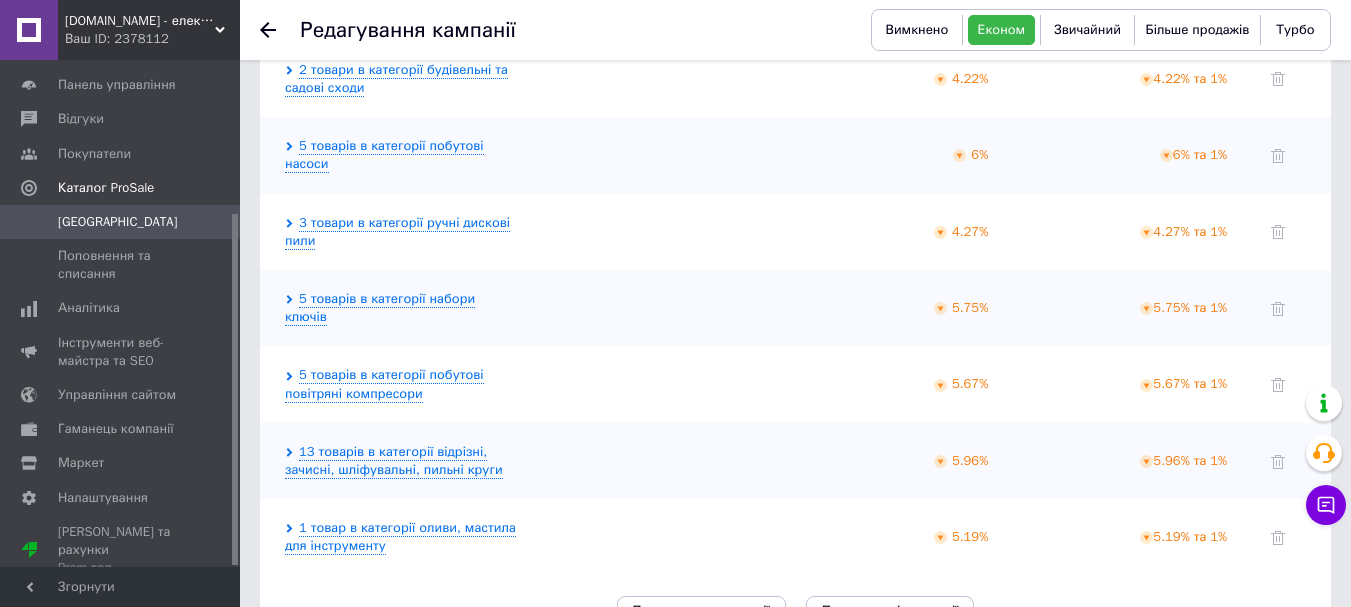 click on "Показати ще категорії" at bounding box center (701, 611) 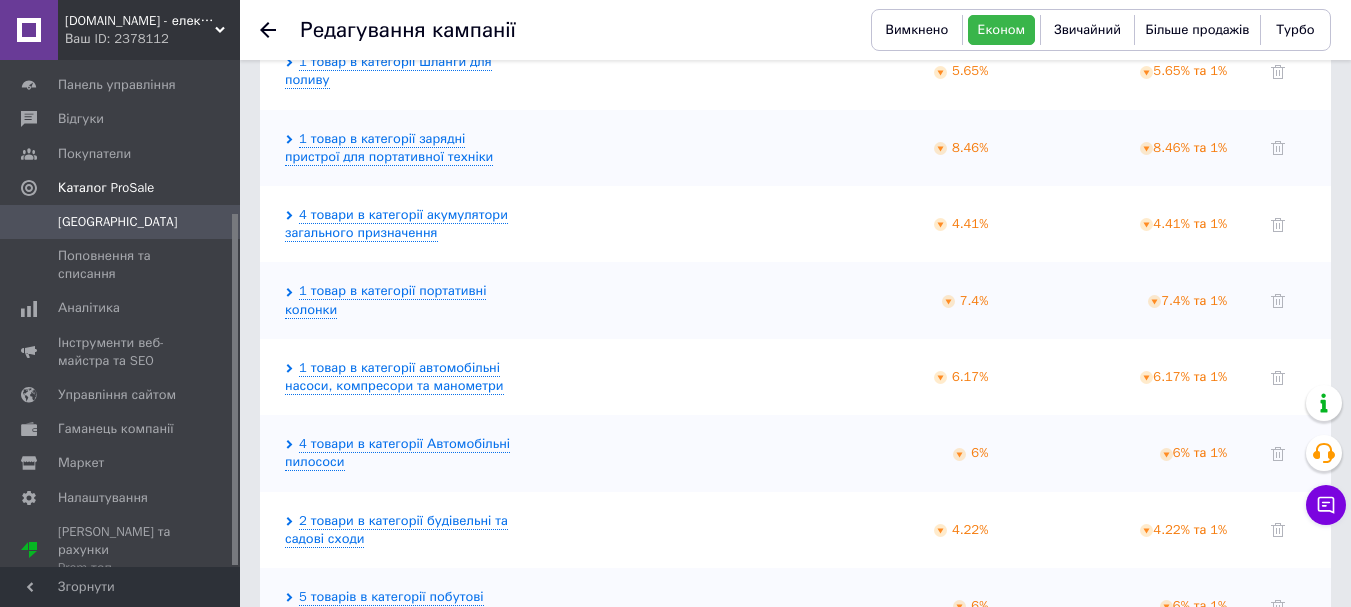 scroll, scrollTop: 3444, scrollLeft: 0, axis: vertical 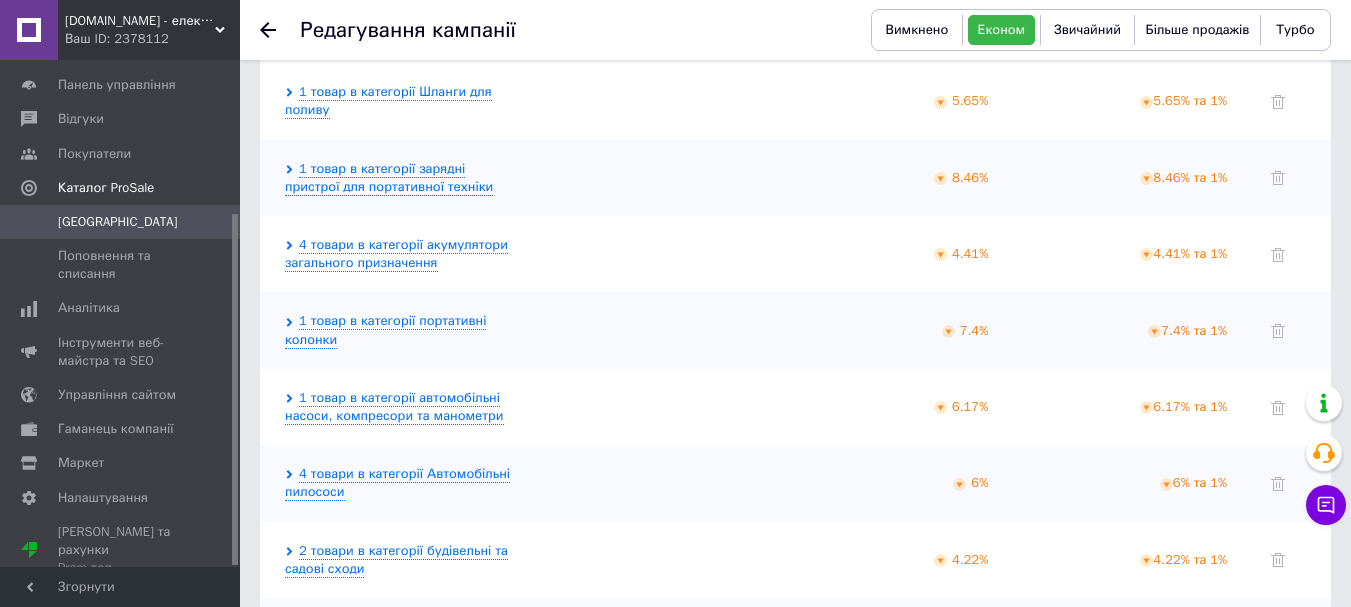click on "1 товар в категорії портативні колонки" at bounding box center (401, 330) 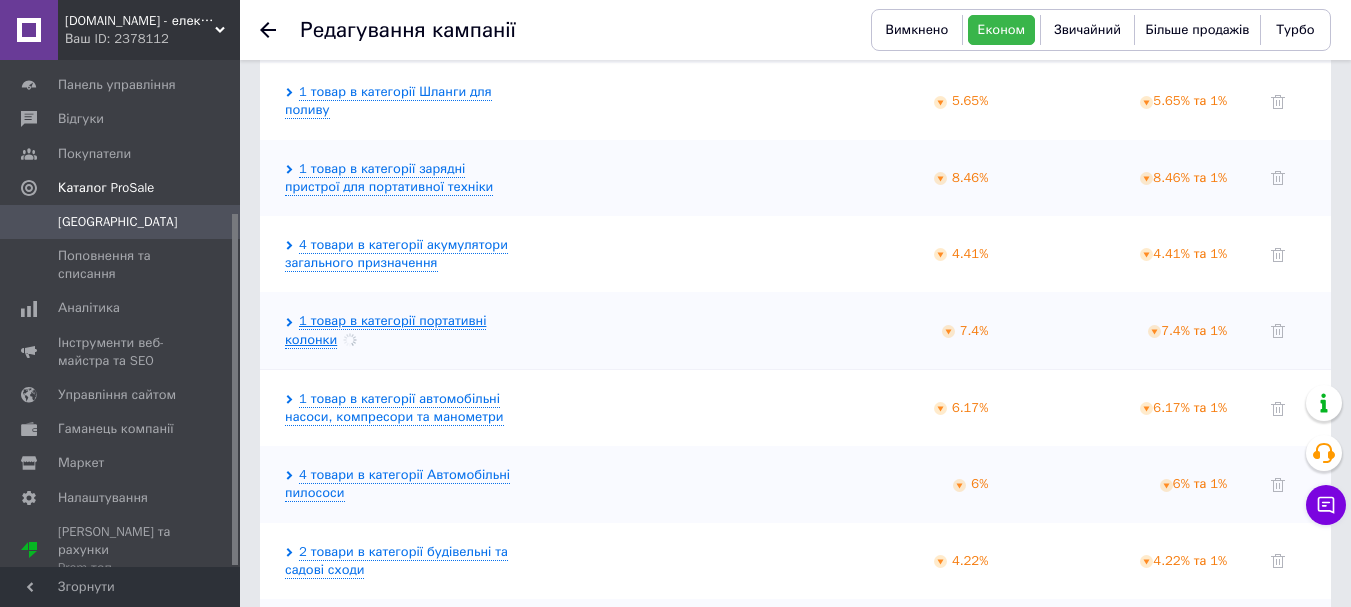 click on "1 товар в категорії портативні колонки" at bounding box center (385, 330) 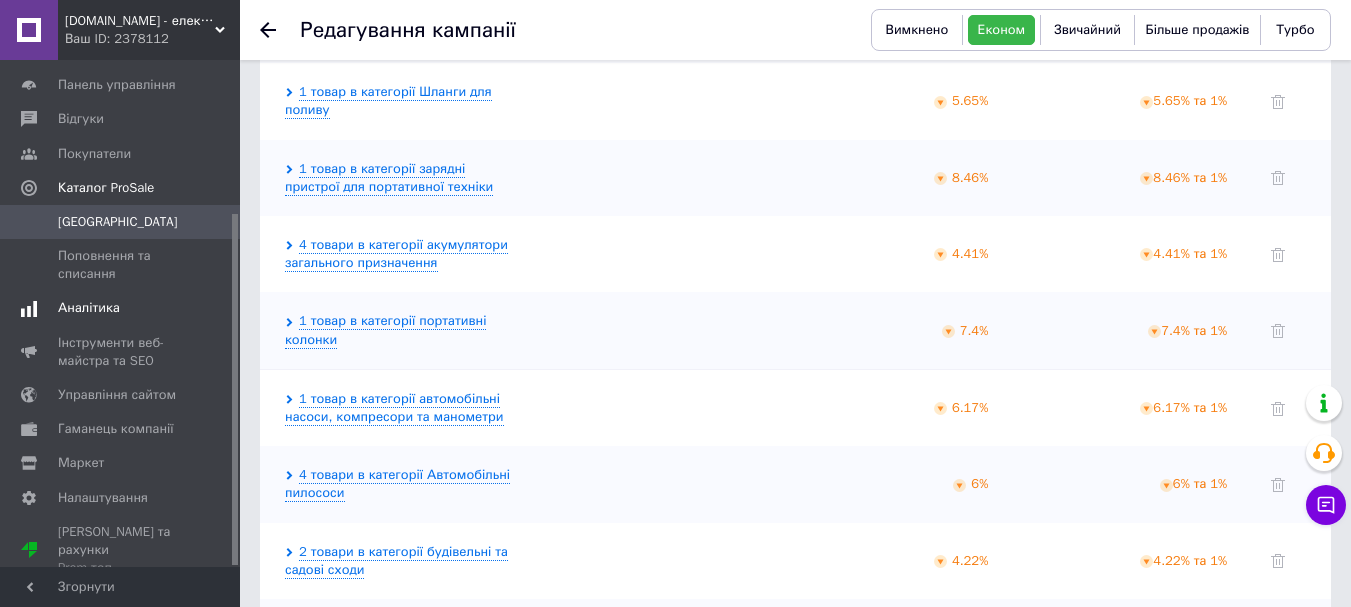 click on "Аналітика" at bounding box center (89, 308) 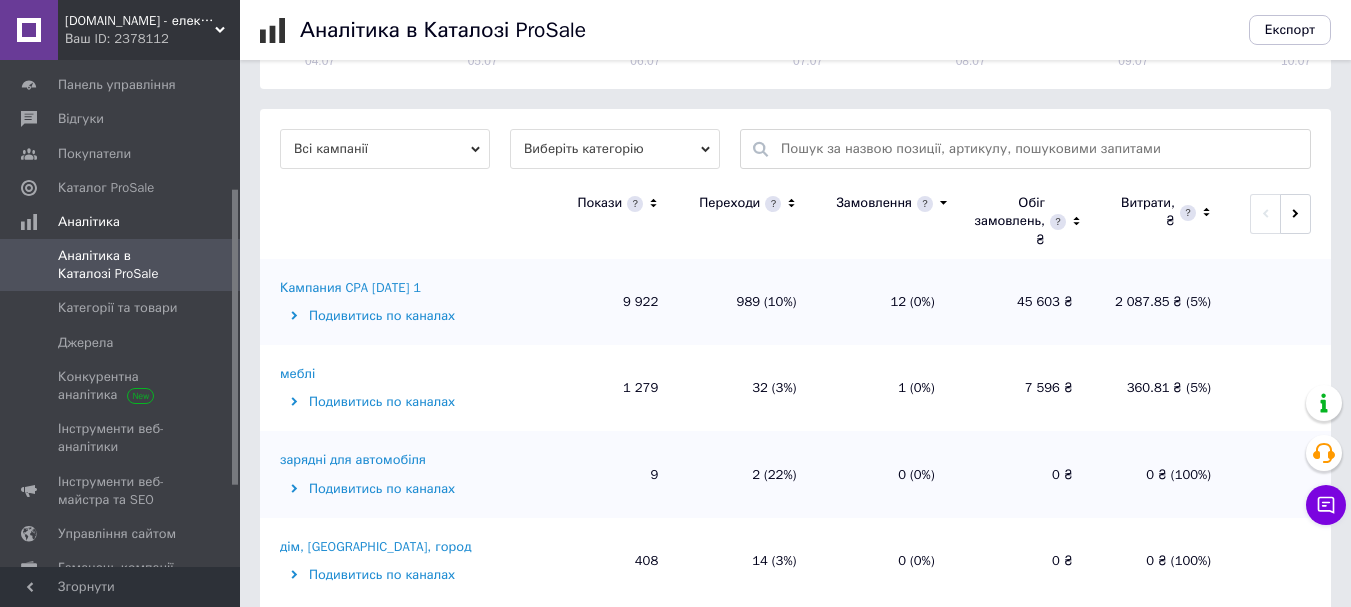 scroll, scrollTop: 651, scrollLeft: 0, axis: vertical 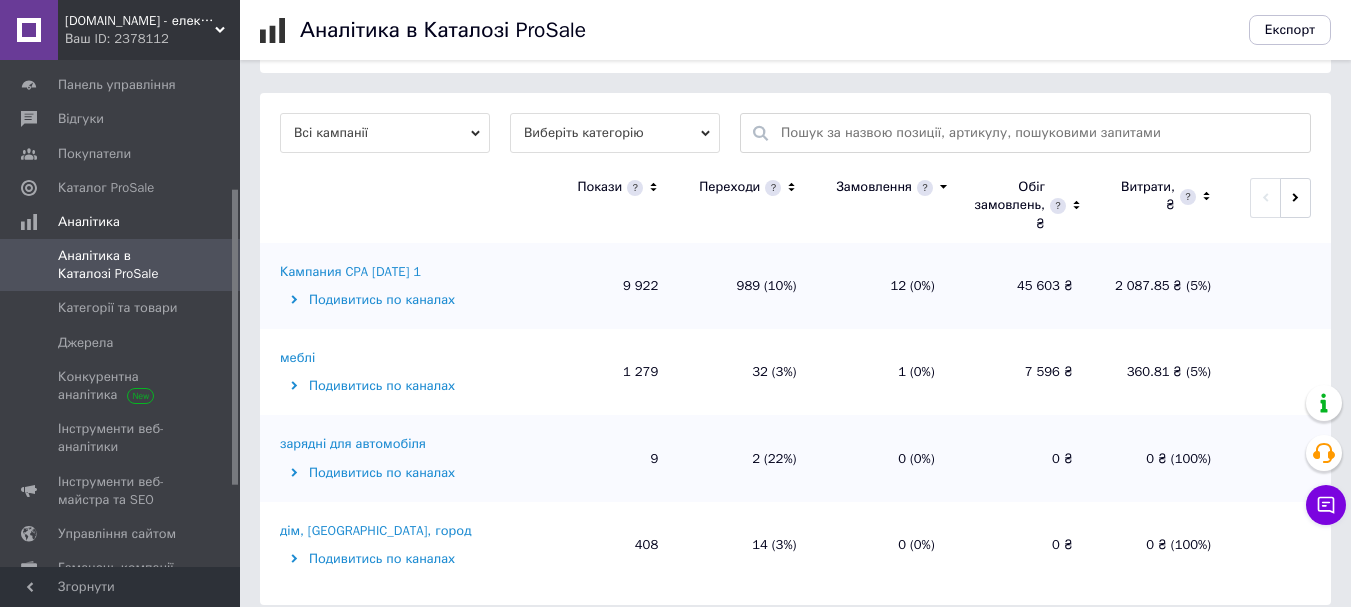 click on "Кампания CPA [DATE] 1" at bounding box center [350, 272] 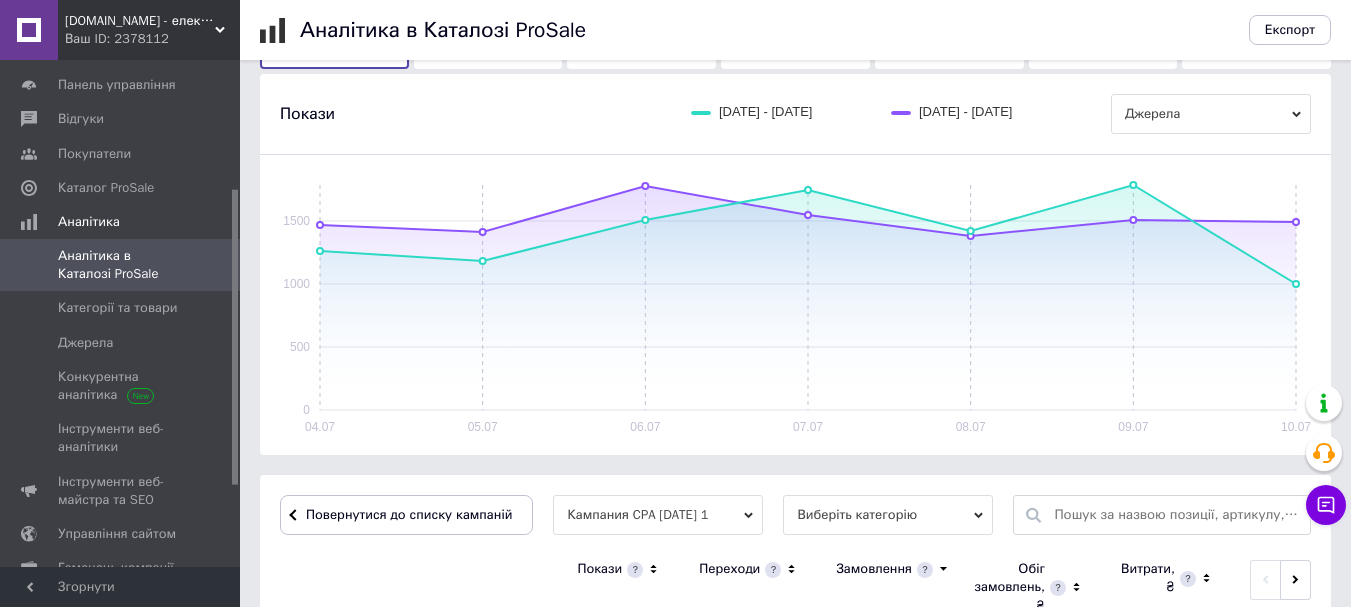scroll, scrollTop: 663, scrollLeft: 0, axis: vertical 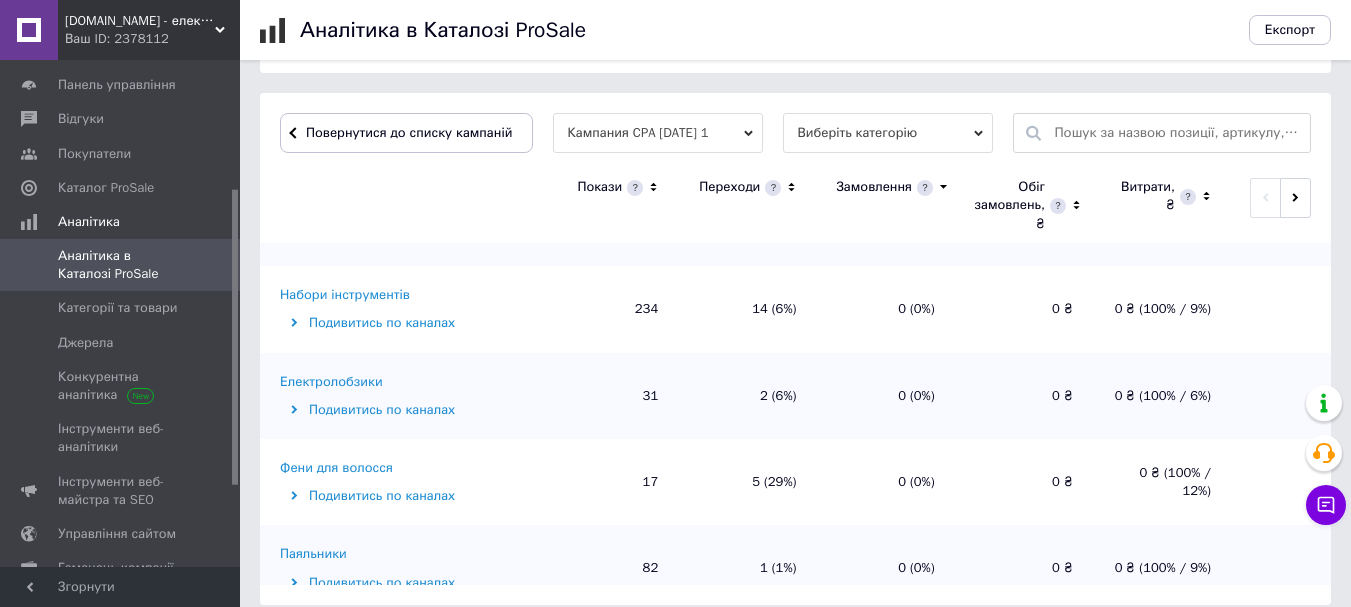 click on "Фени для волосся" at bounding box center (336, 468) 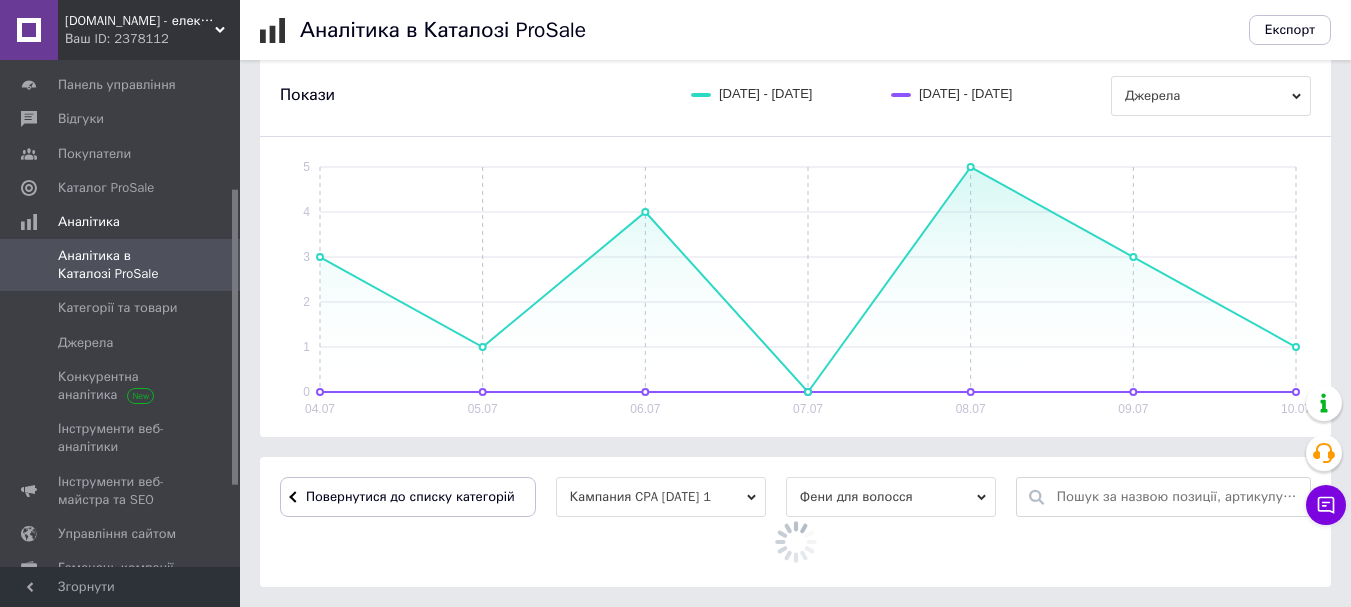 scroll, scrollTop: 503, scrollLeft: 0, axis: vertical 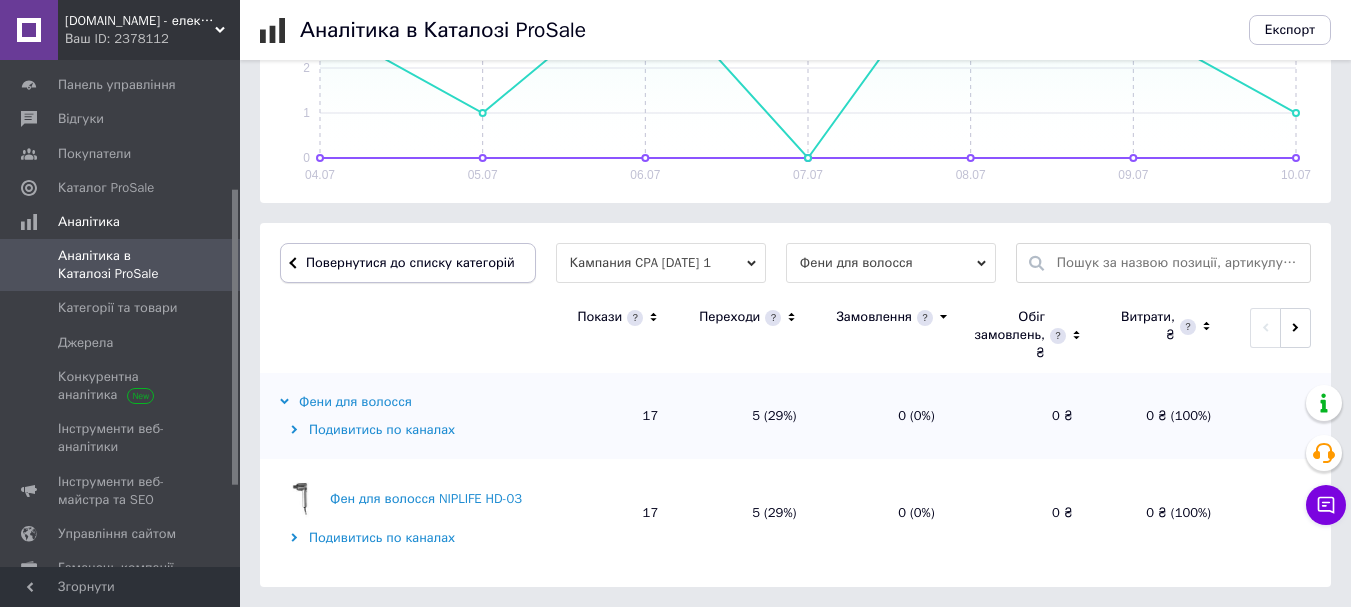 click on "Повернутися до списку категорій" at bounding box center [408, 263] 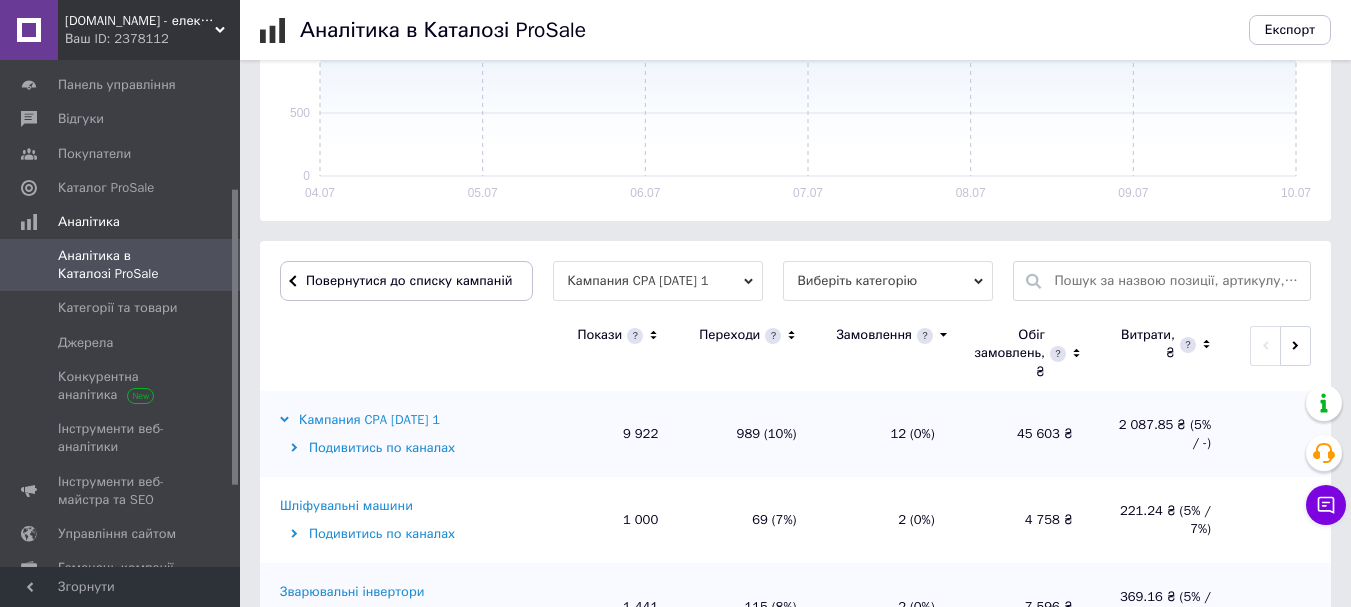 scroll, scrollTop: 403, scrollLeft: 0, axis: vertical 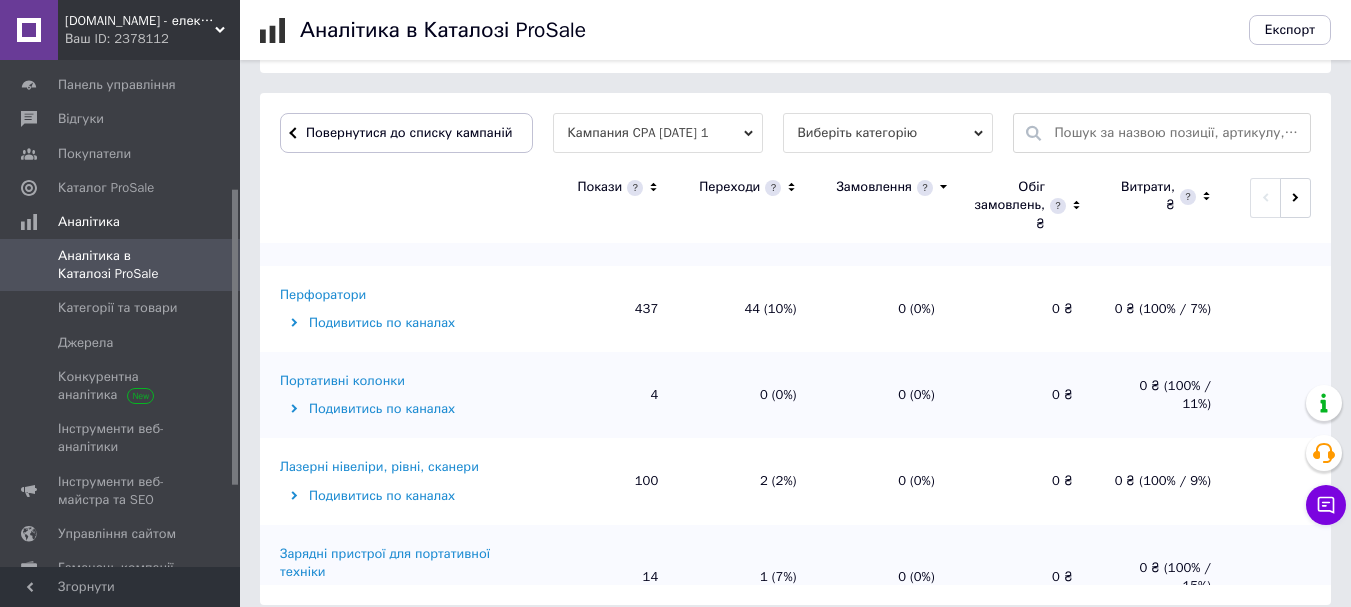 click on "Портативні колонки" at bounding box center [342, 381] 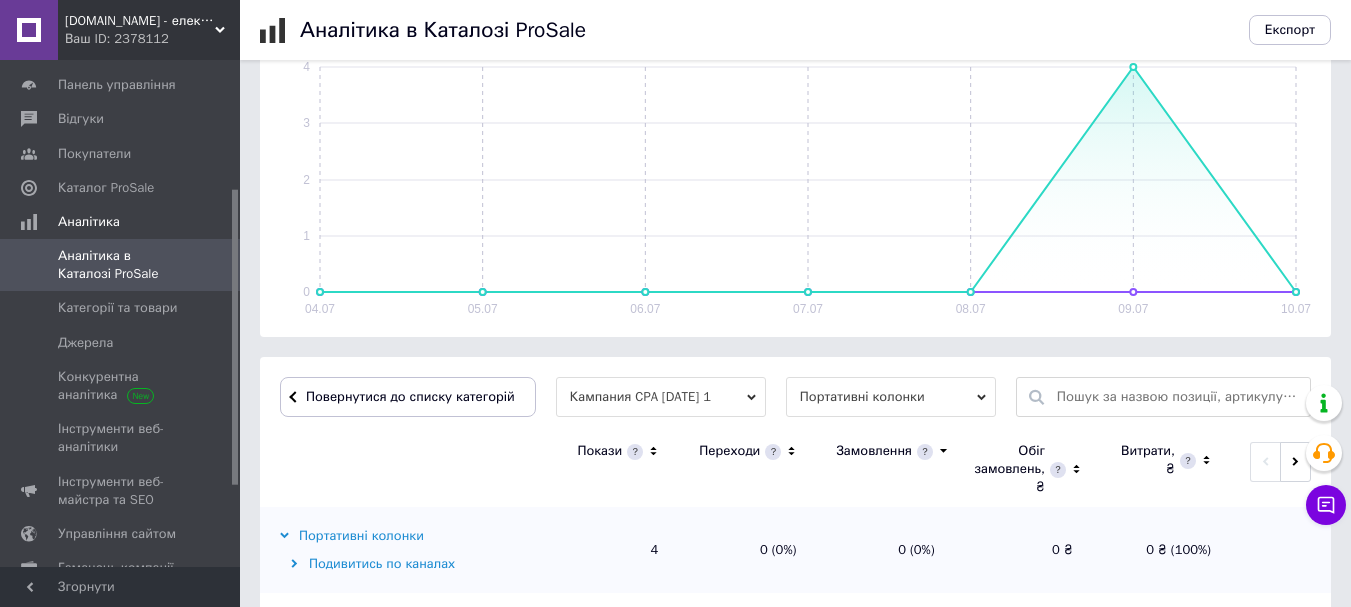 scroll, scrollTop: 103, scrollLeft: 0, axis: vertical 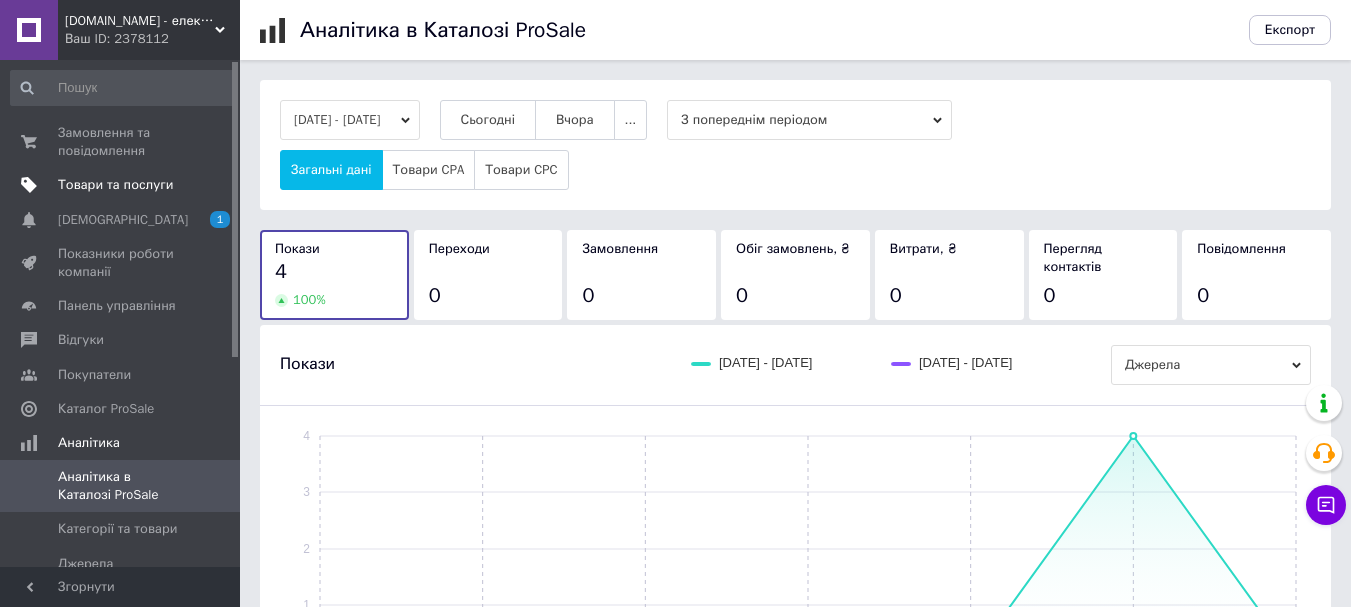 click on "Товари та послуги" at bounding box center (115, 185) 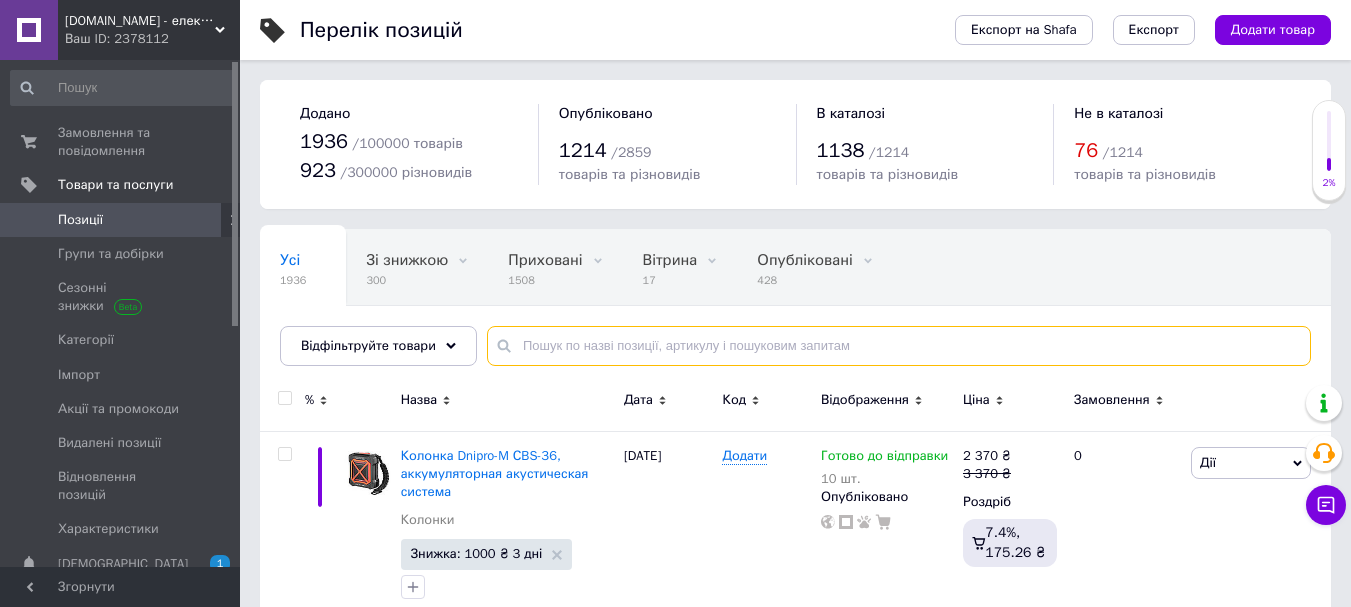 click at bounding box center (899, 346) 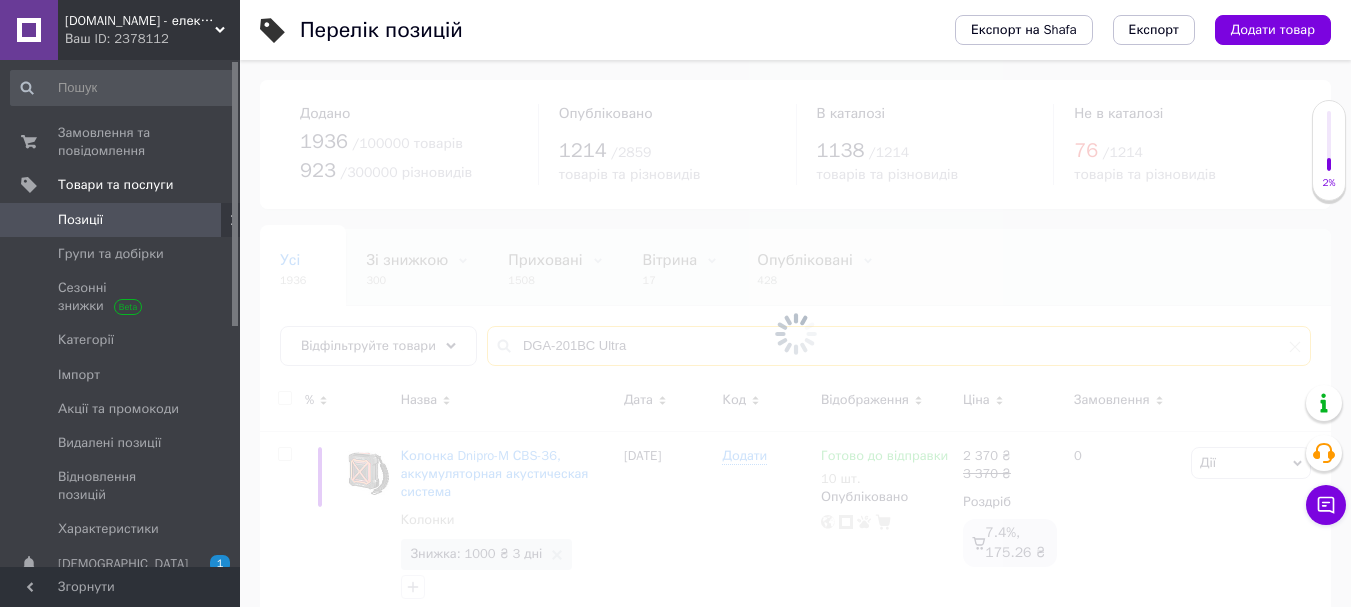 type on "DGA-201BC Ultra" 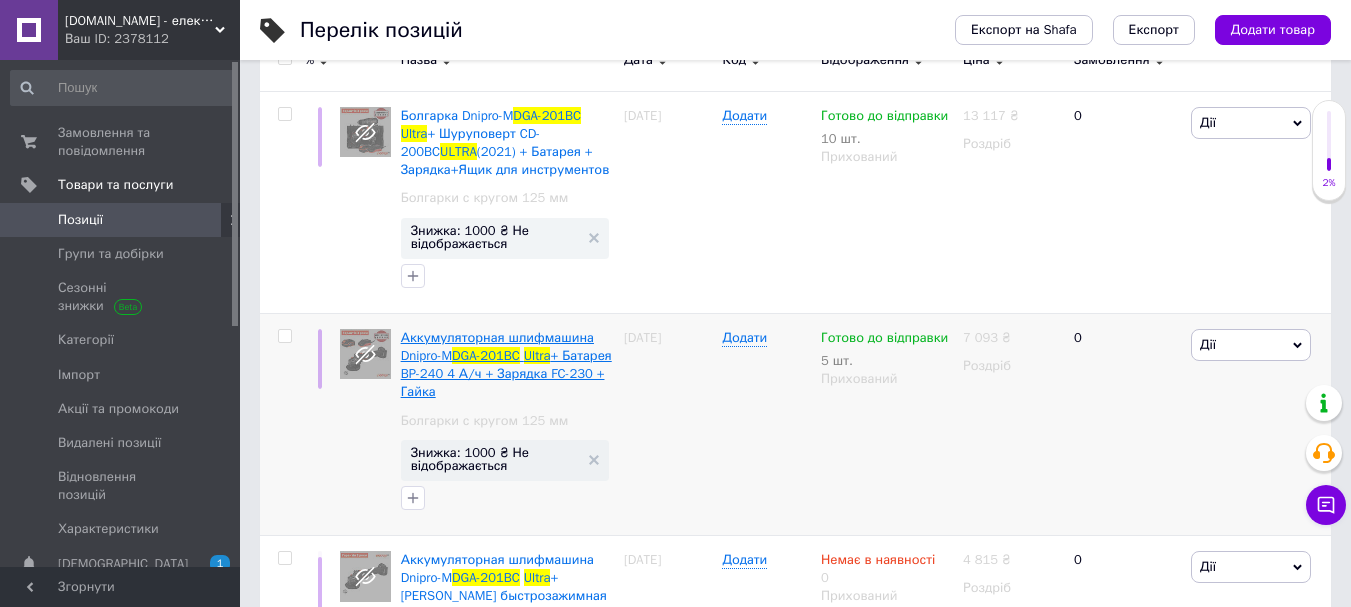 scroll, scrollTop: 400, scrollLeft: 0, axis: vertical 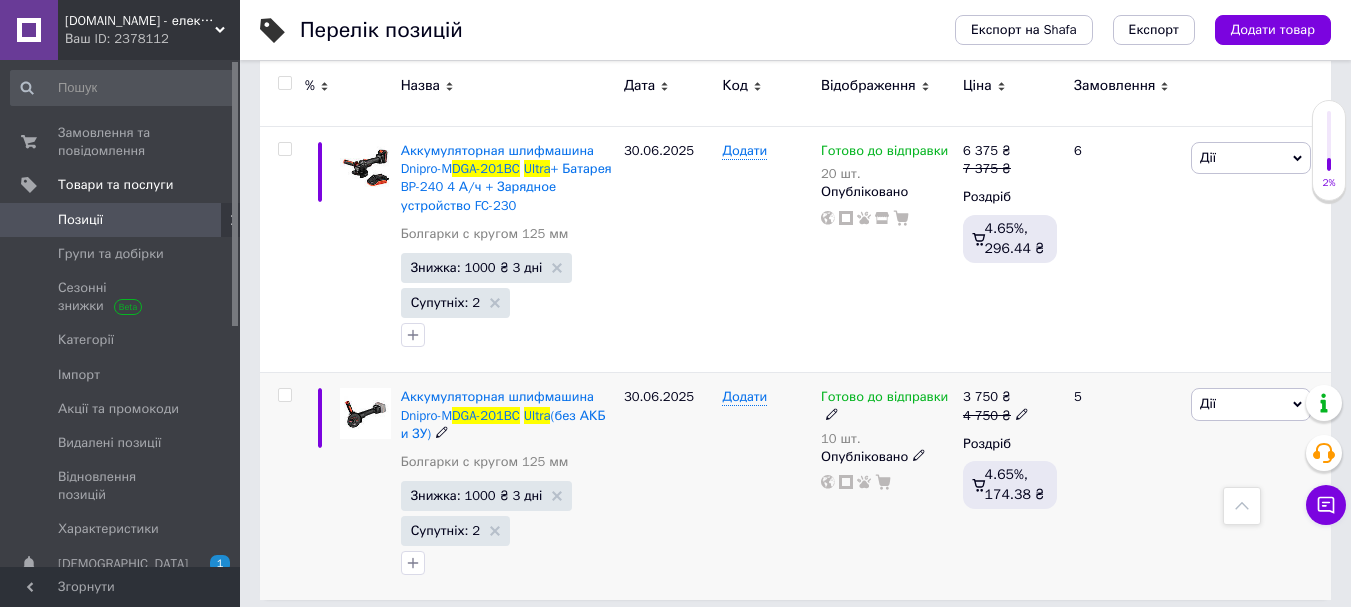 click on "Дії" at bounding box center [1251, 404] 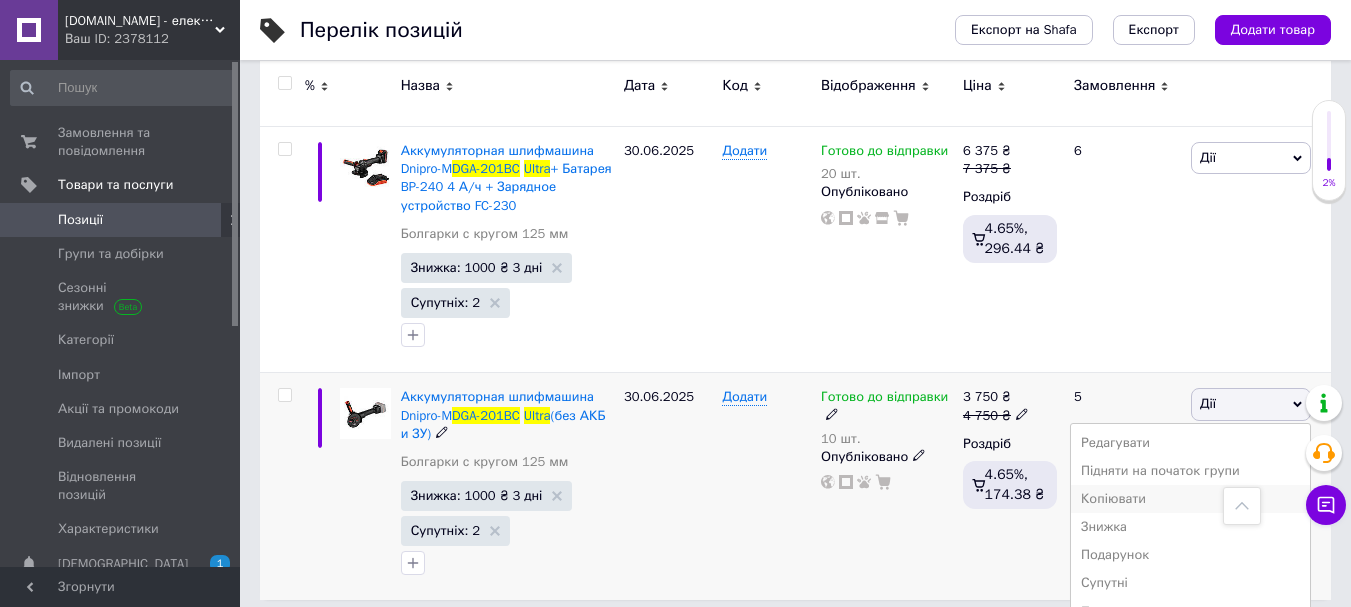 click on "Копіювати" at bounding box center (1190, 499) 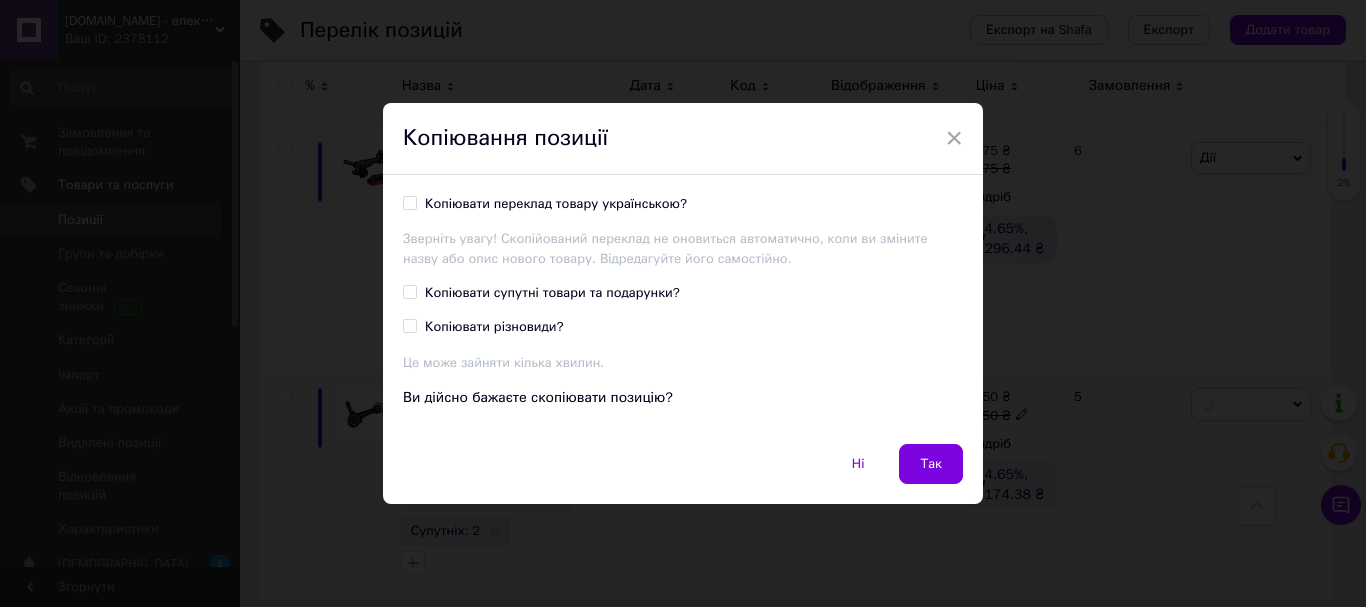 click on "Копіювати переклад товару українською?" at bounding box center (556, 204) 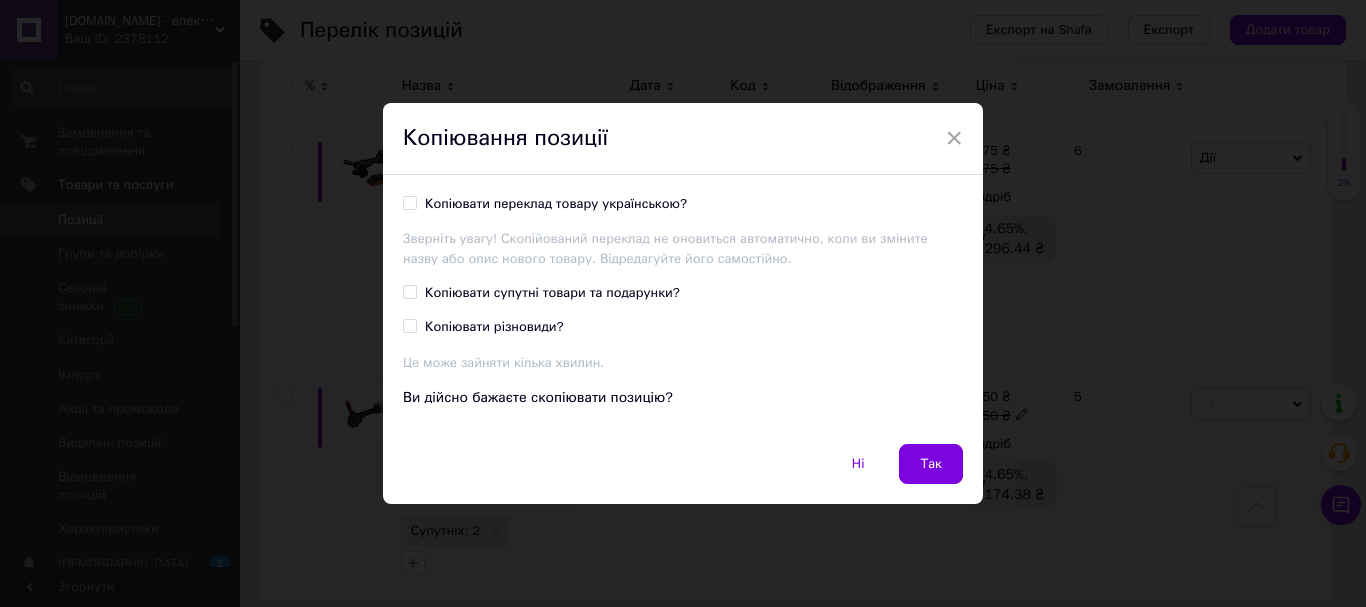 click on "Копіювати переклад товару українською?" at bounding box center [409, 202] 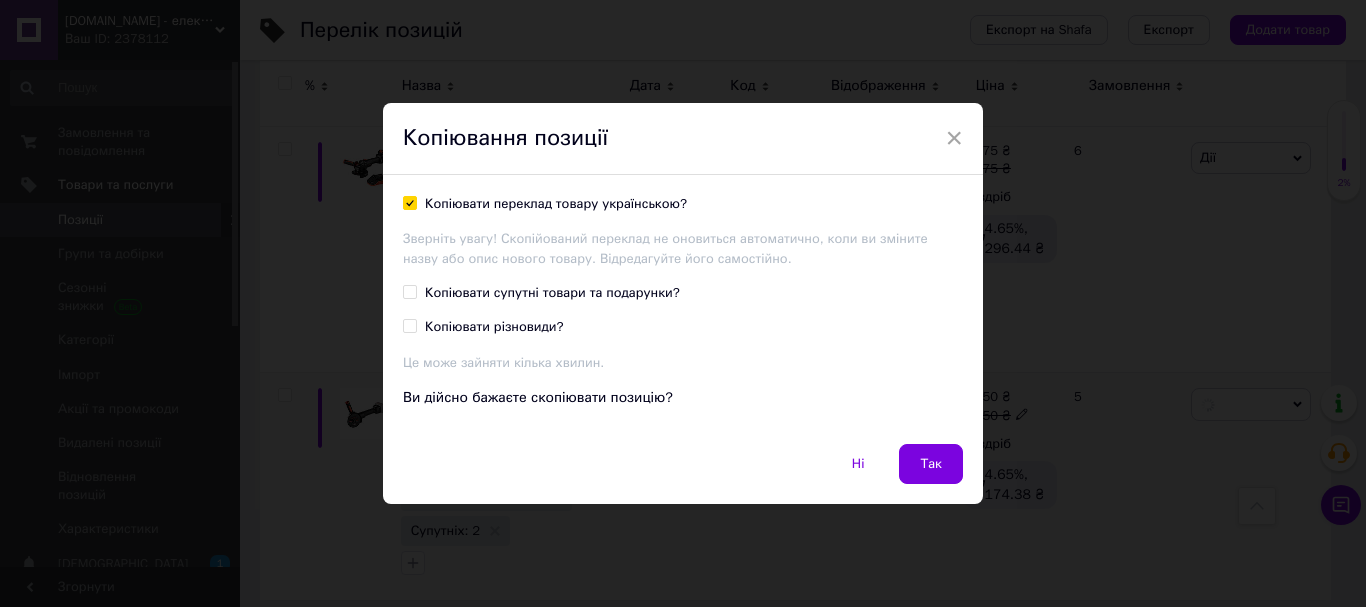 checkbox on "true" 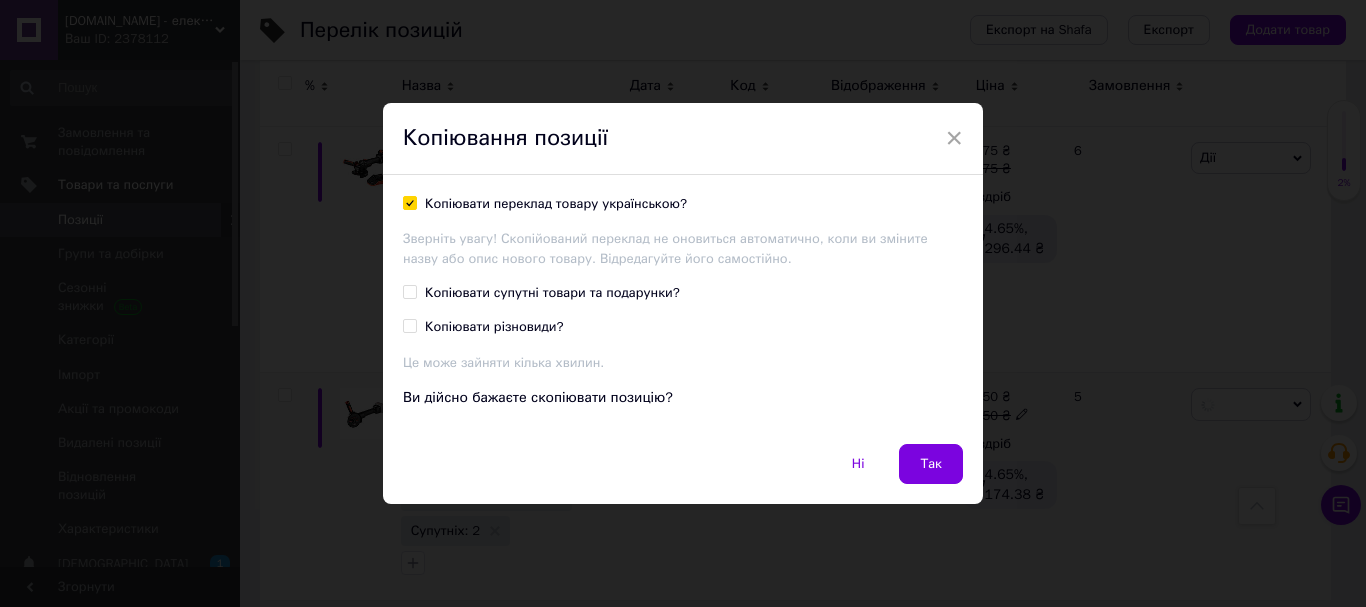 click on "Копіювати переклад товару українською? Зверніть увагу! Скопійований переклад не оновиться автоматично,
коли ви зміните назву або опис нового товару.
Відредагуйте його самостійно. Копіювати супутні товари та подарунки? Копіювати різновиди? Це може зайняти кілька хвилин. Ви дійсно бажаєте скопіювати позицію?" at bounding box center [683, 309] 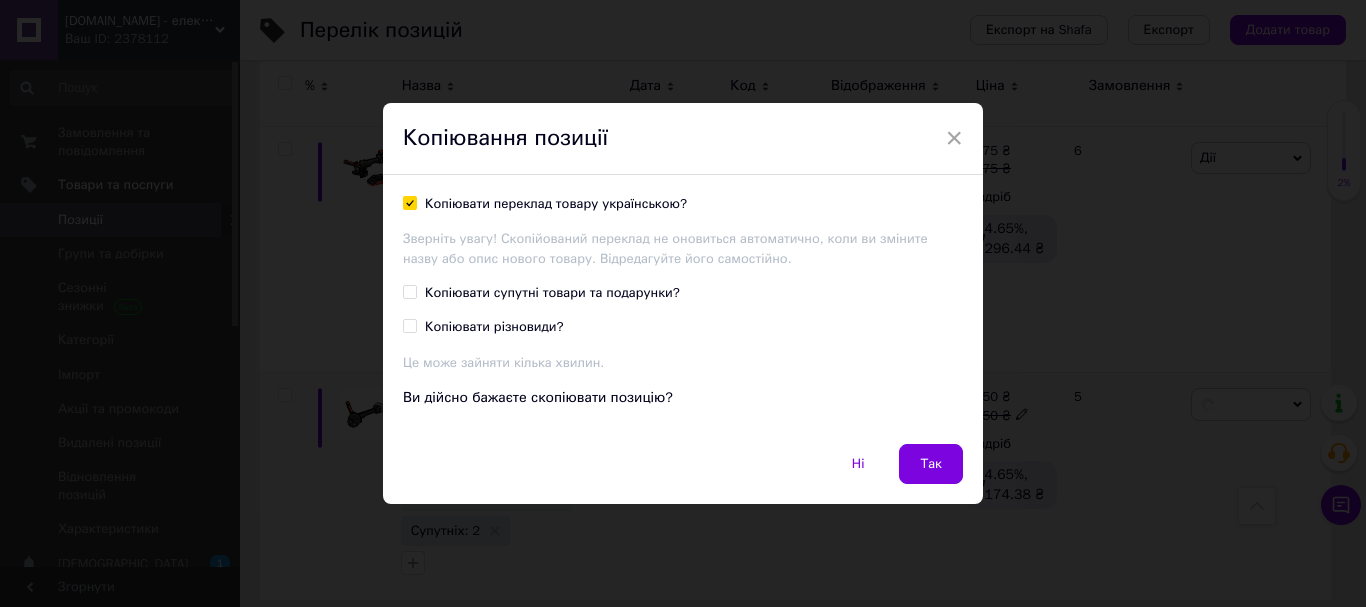 click on "Копіювати супутні товари та подарунки?" at bounding box center [552, 293] 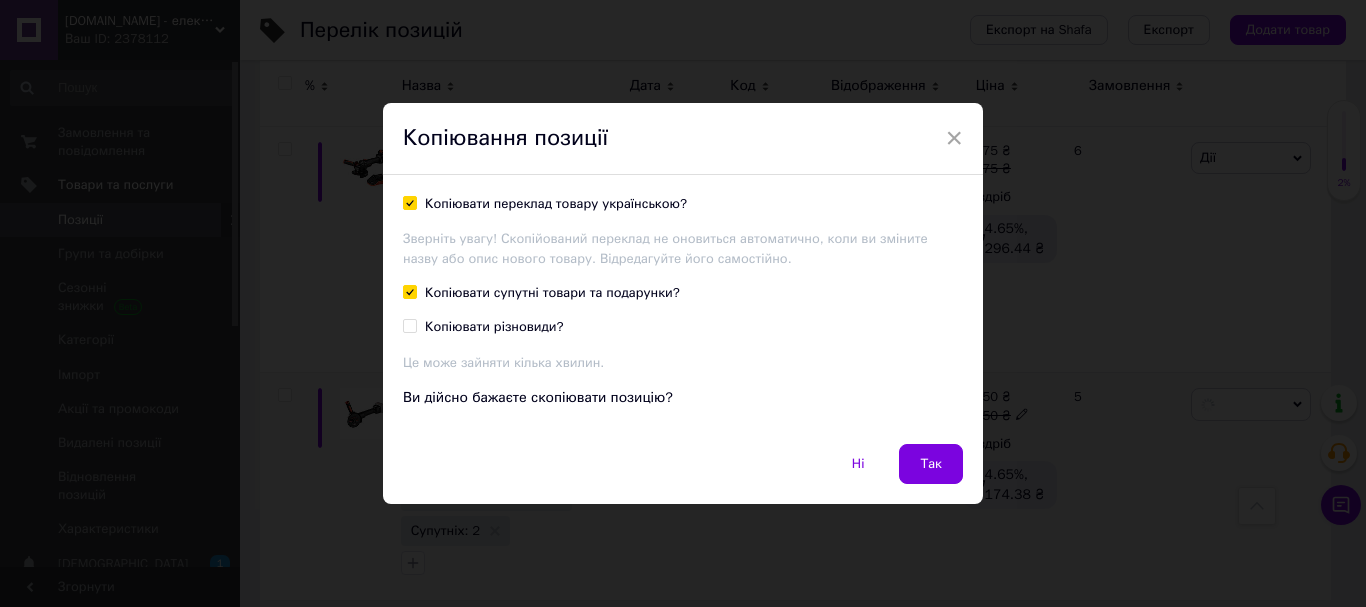 checkbox on "true" 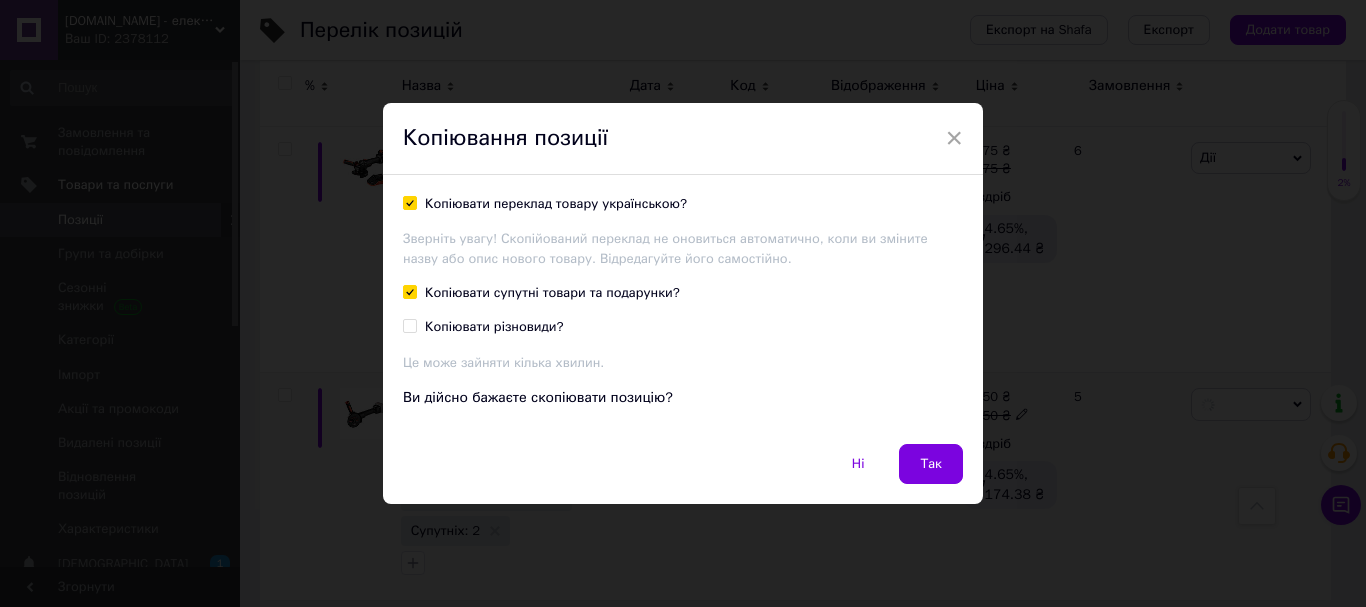 click on "Копіювати різновиди?" at bounding box center (494, 327) 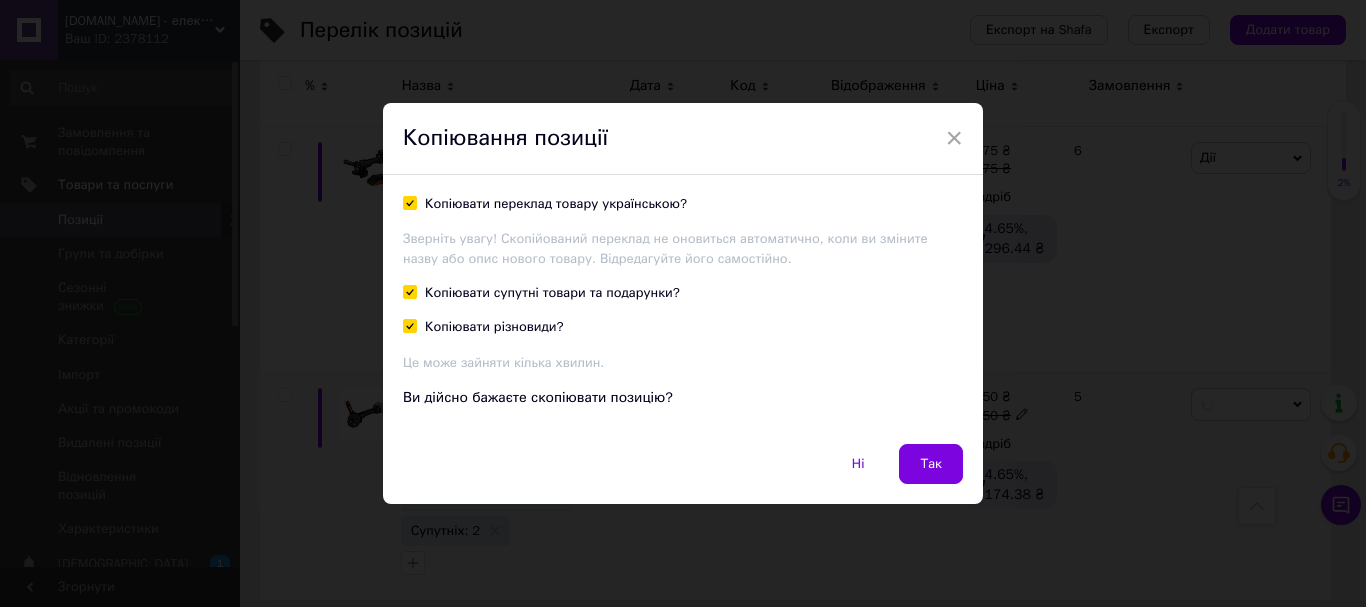 checkbox on "true" 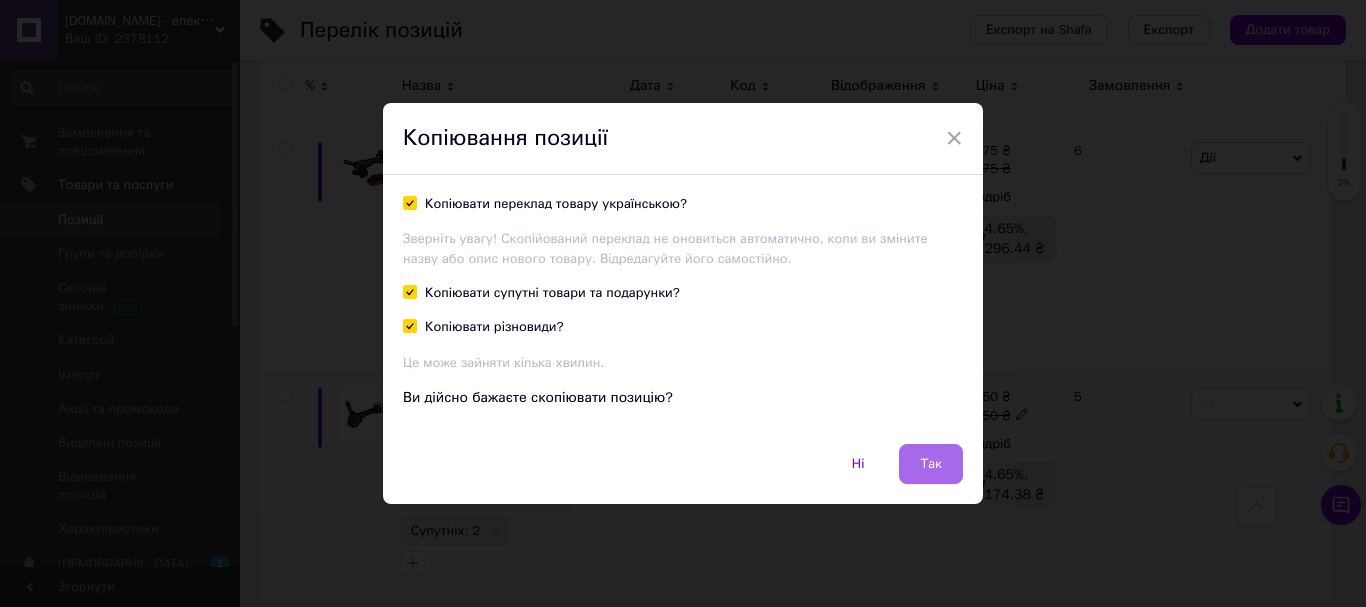 click on "Так" at bounding box center [931, 464] 